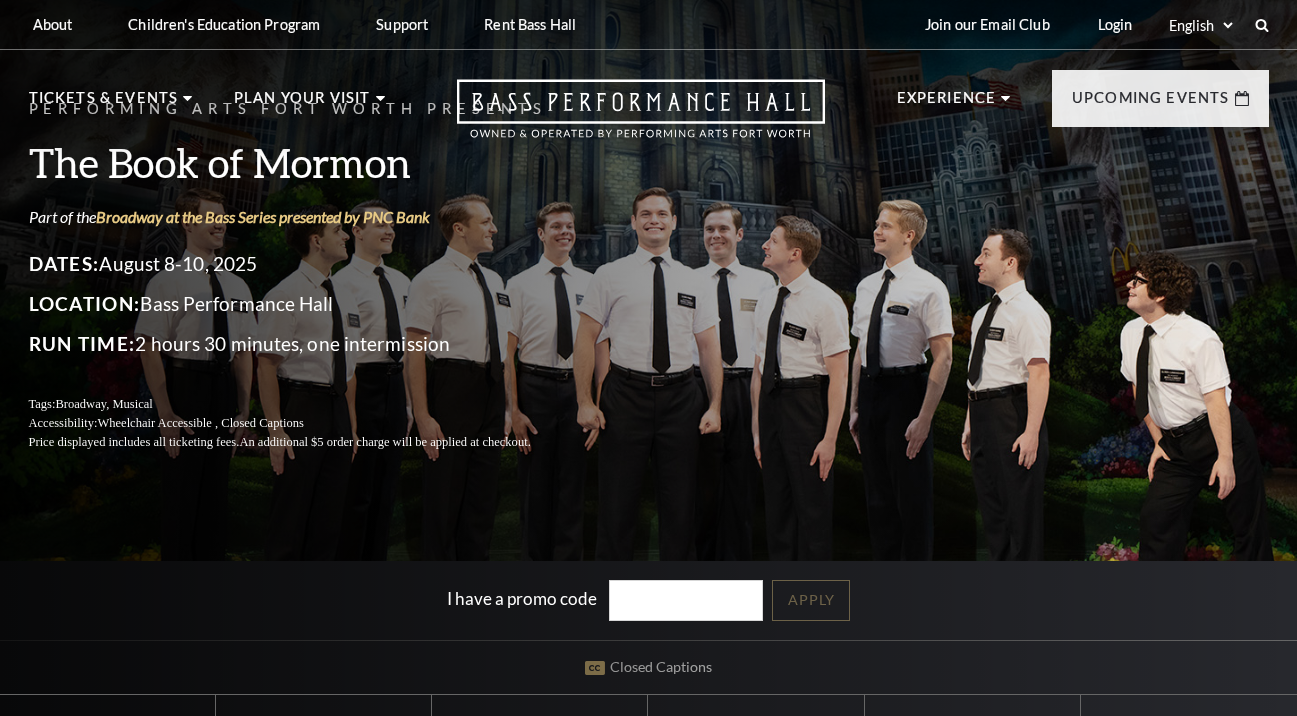 scroll, scrollTop: 0, scrollLeft: 0, axis: both 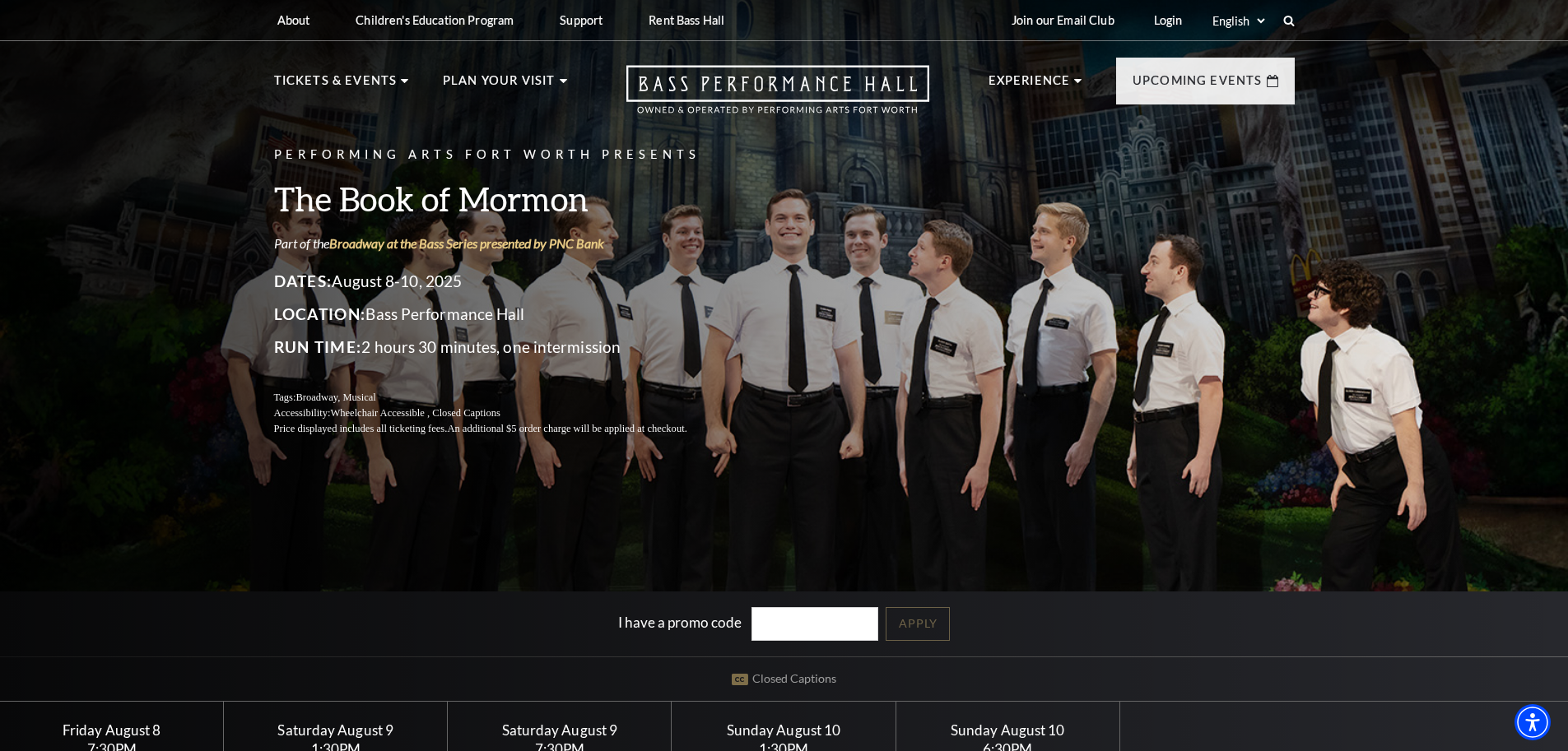 click on "Performing Arts Fort Worth Presents
The Book of Mormon
Part of the  Broadway at the Bass Series presented by PNC Bank
Dates:  August 8-10, 2025
Location:  Bass Performance Hall
Run Time:  2 hours 30 minutes, one intermission
Tags:  Broadway, Musical
Accessibility:  Wheelchair Accessible , Closed Captions
Price displayed includes all ticketing fees.
An additional $5 order charge will be applied at checkout.
I have a promo code     Apply
Closed Captions
Select a Performance | | | |" at bounding box center [784, 433] 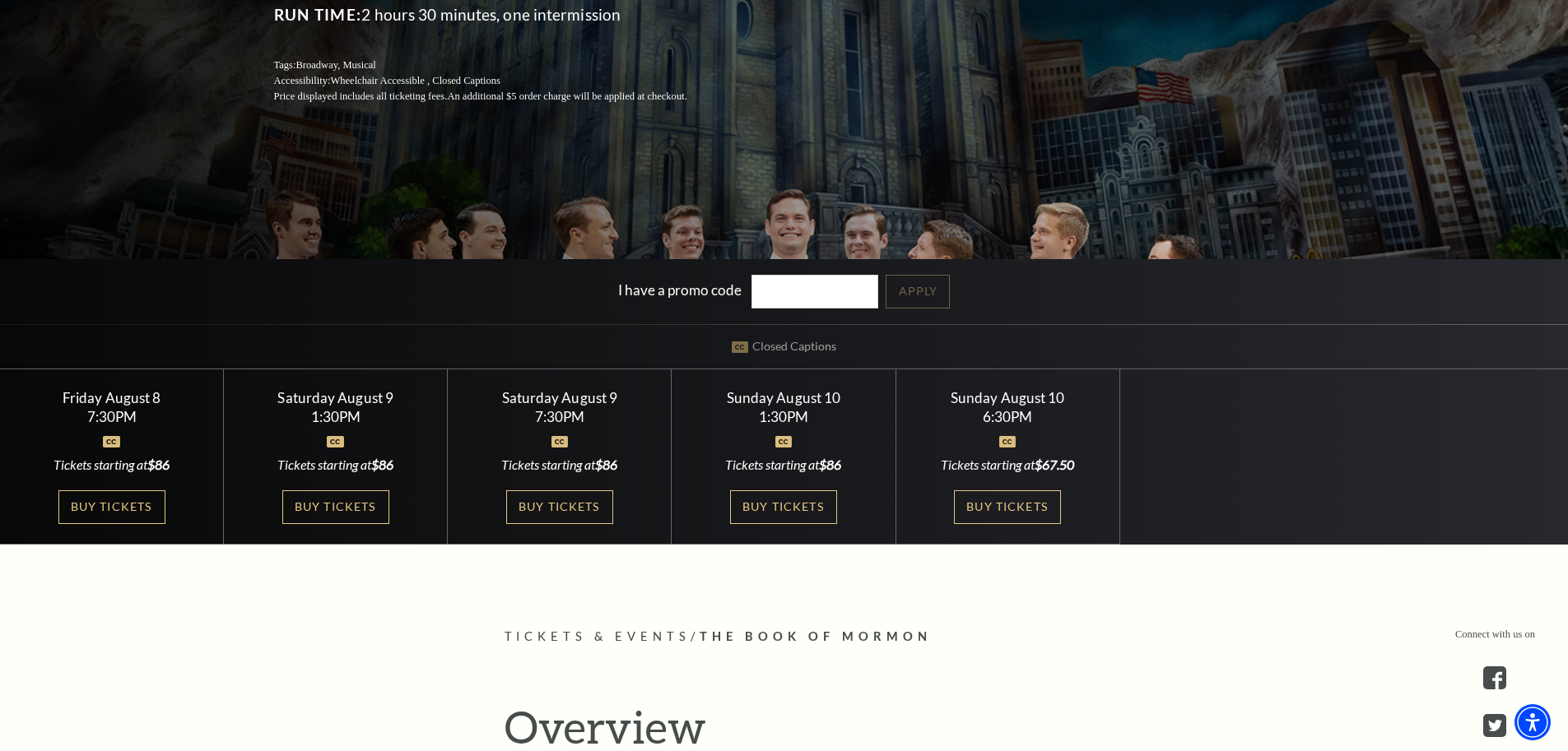 scroll, scrollTop: 411, scrollLeft: 0, axis: vertical 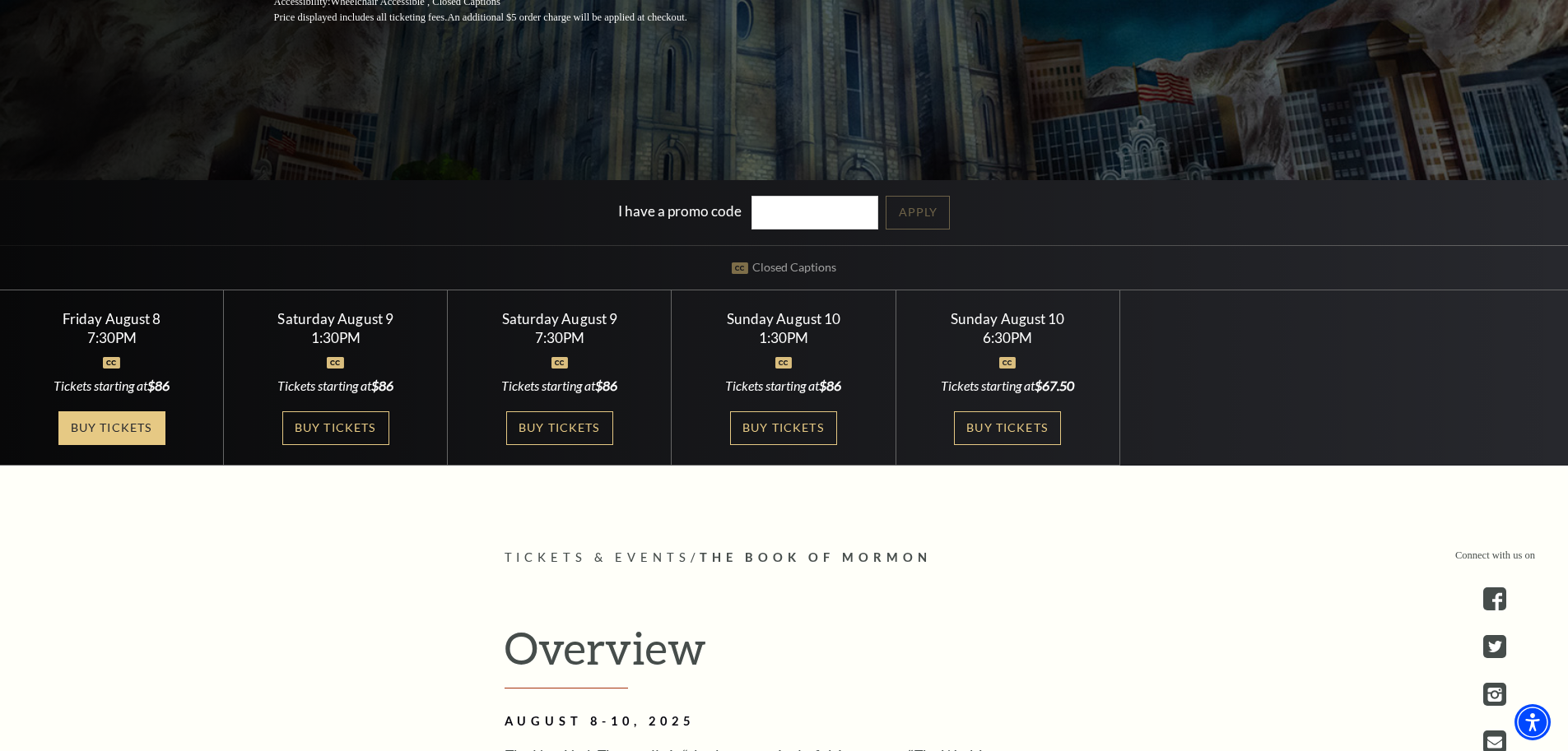 click on "Buy Tickets" at bounding box center (112, 428) 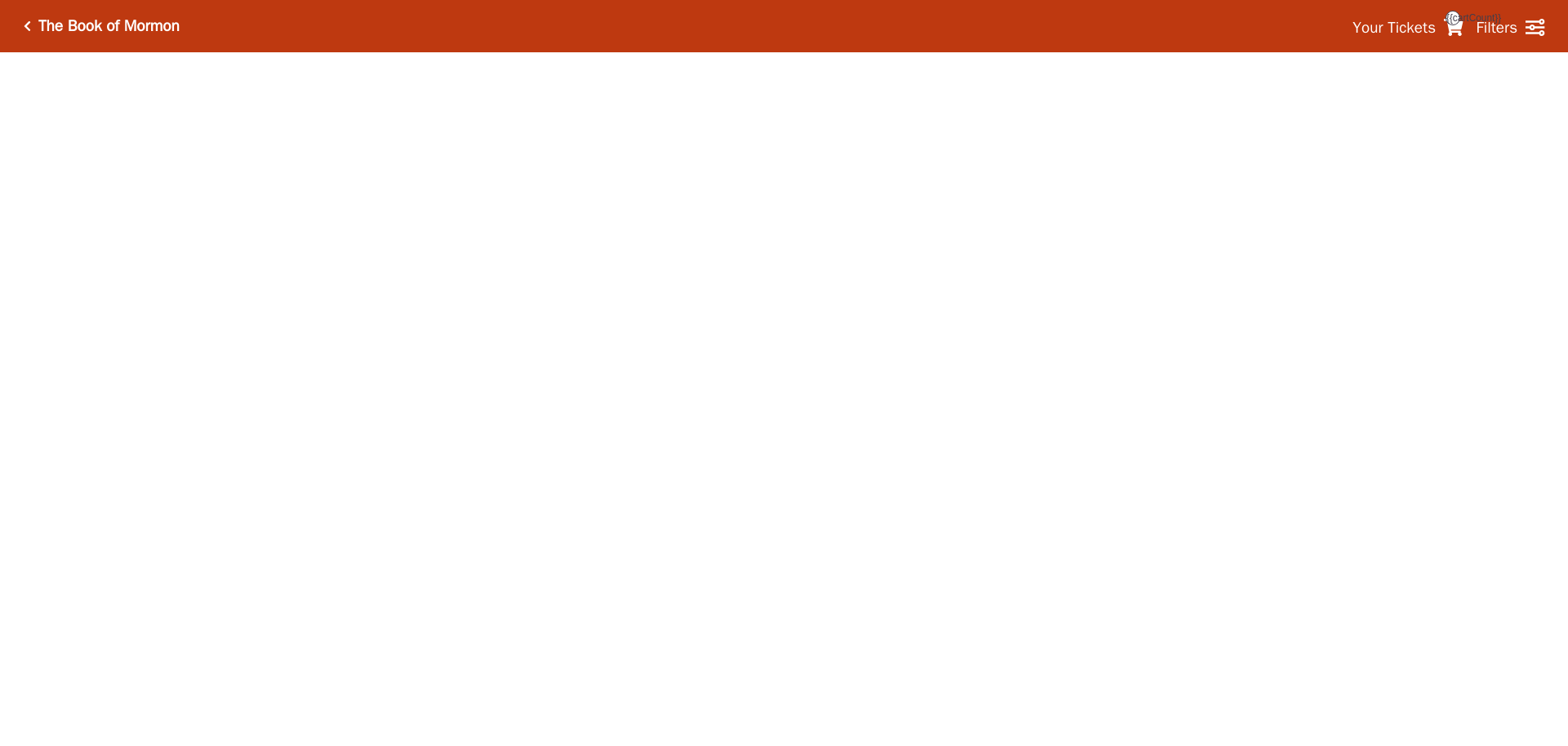 scroll, scrollTop: 0, scrollLeft: 0, axis: both 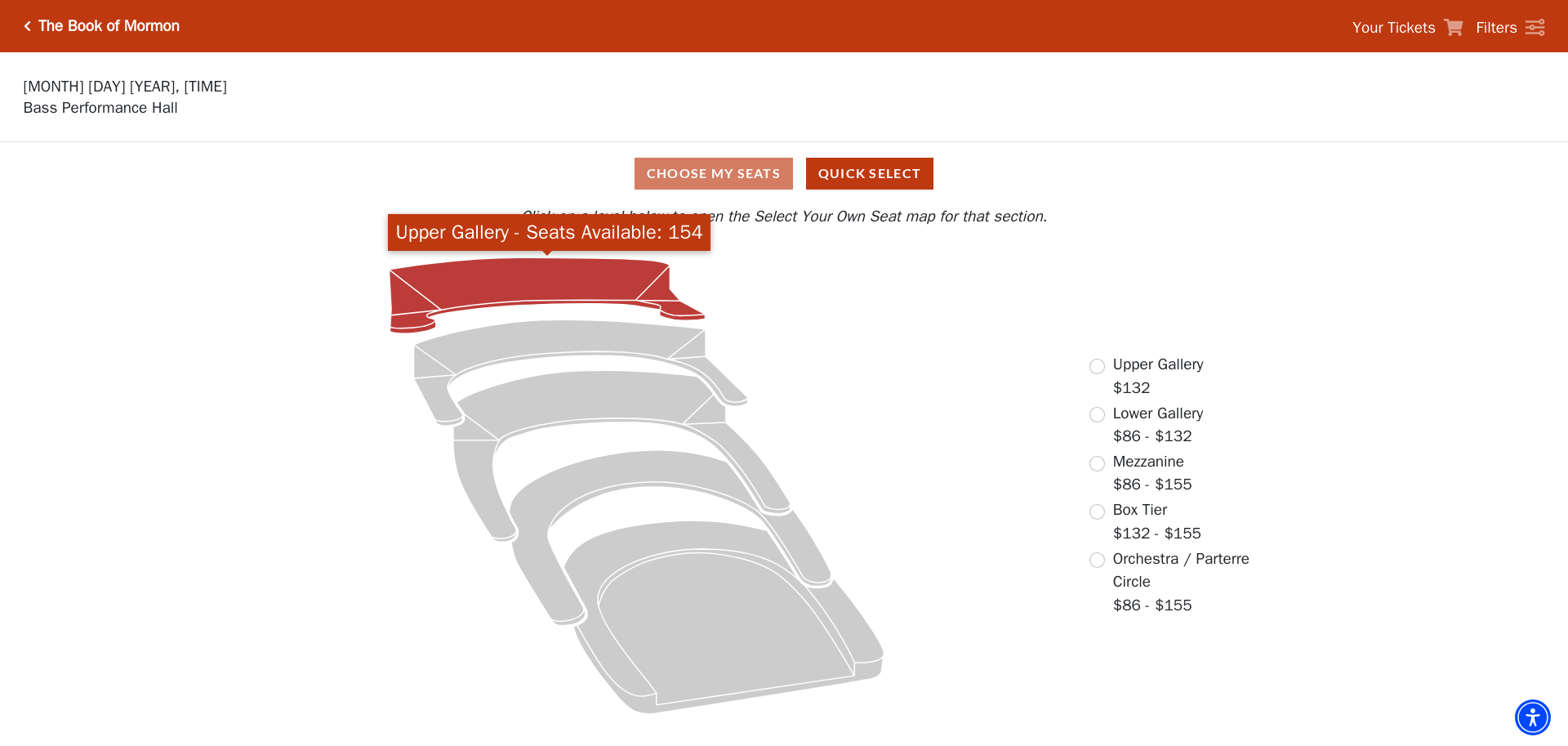 click 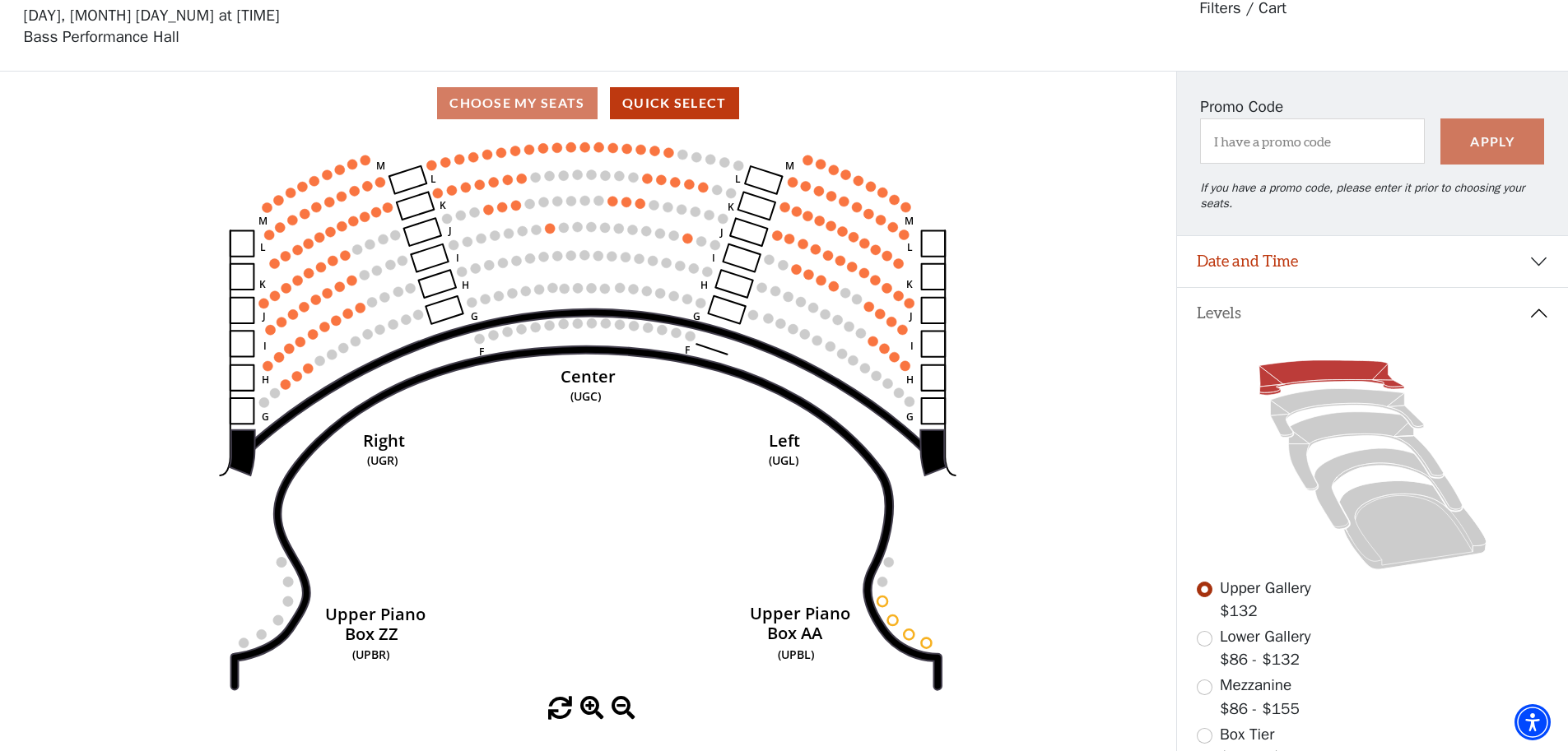 scroll, scrollTop: 76, scrollLeft: 0, axis: vertical 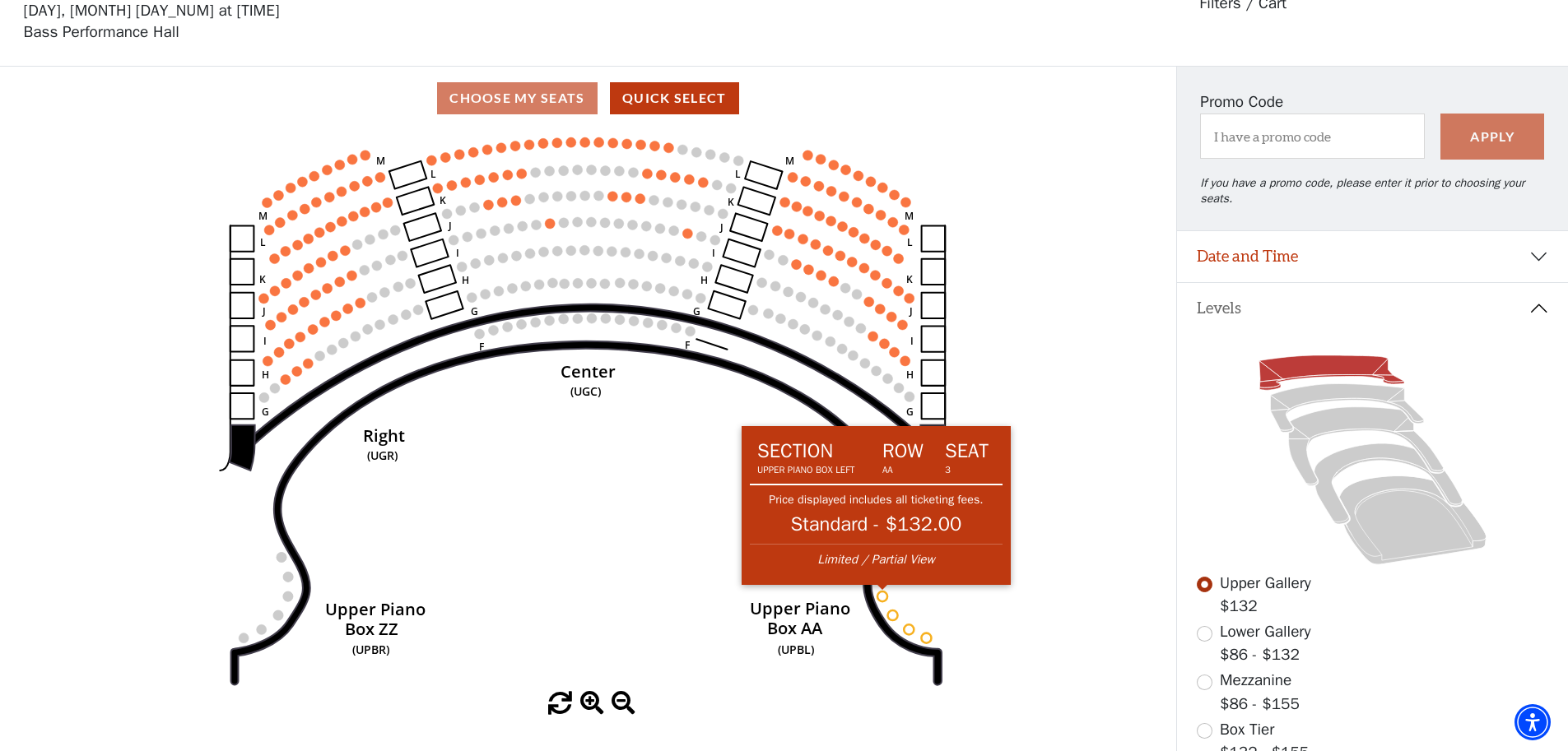 click 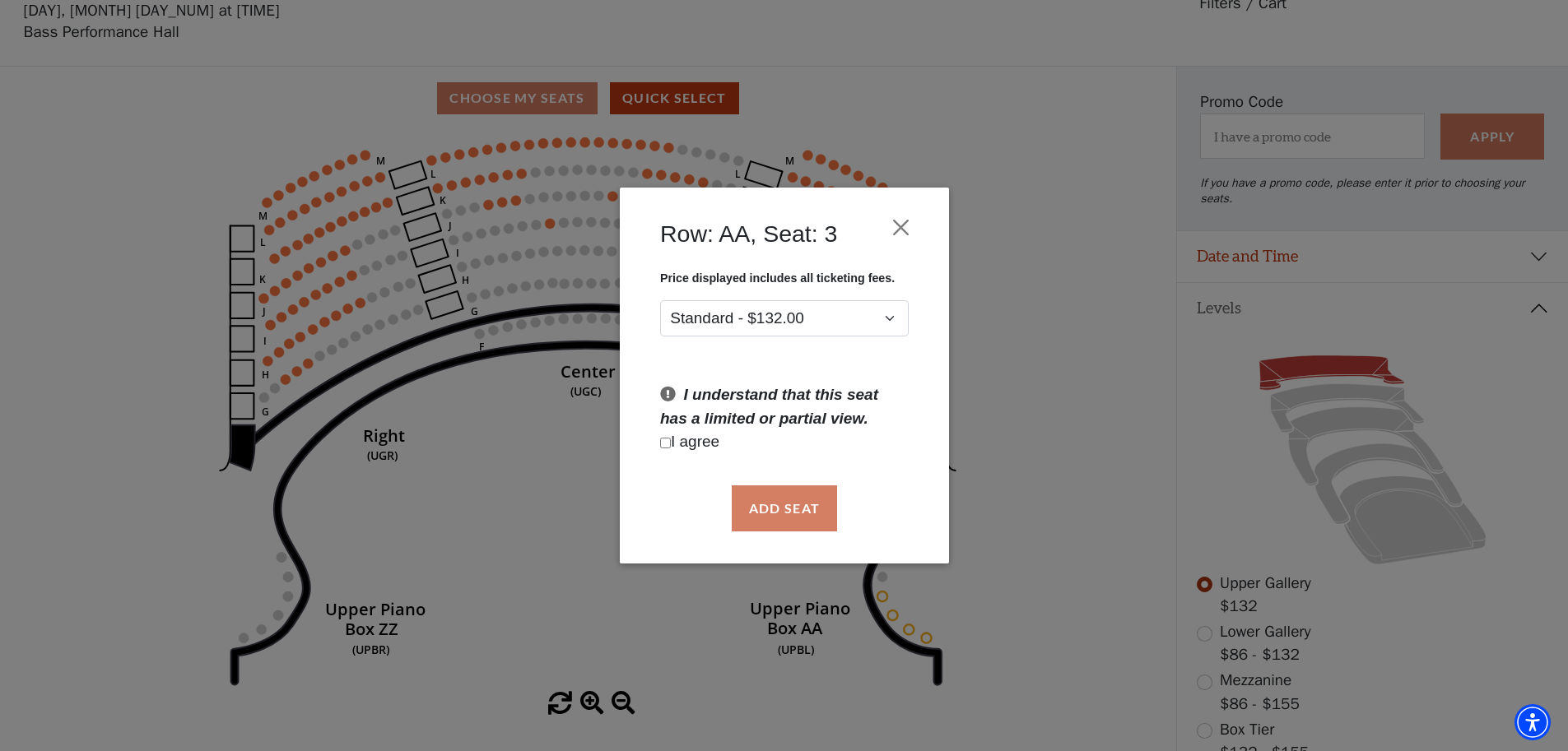 click at bounding box center [665, 443] 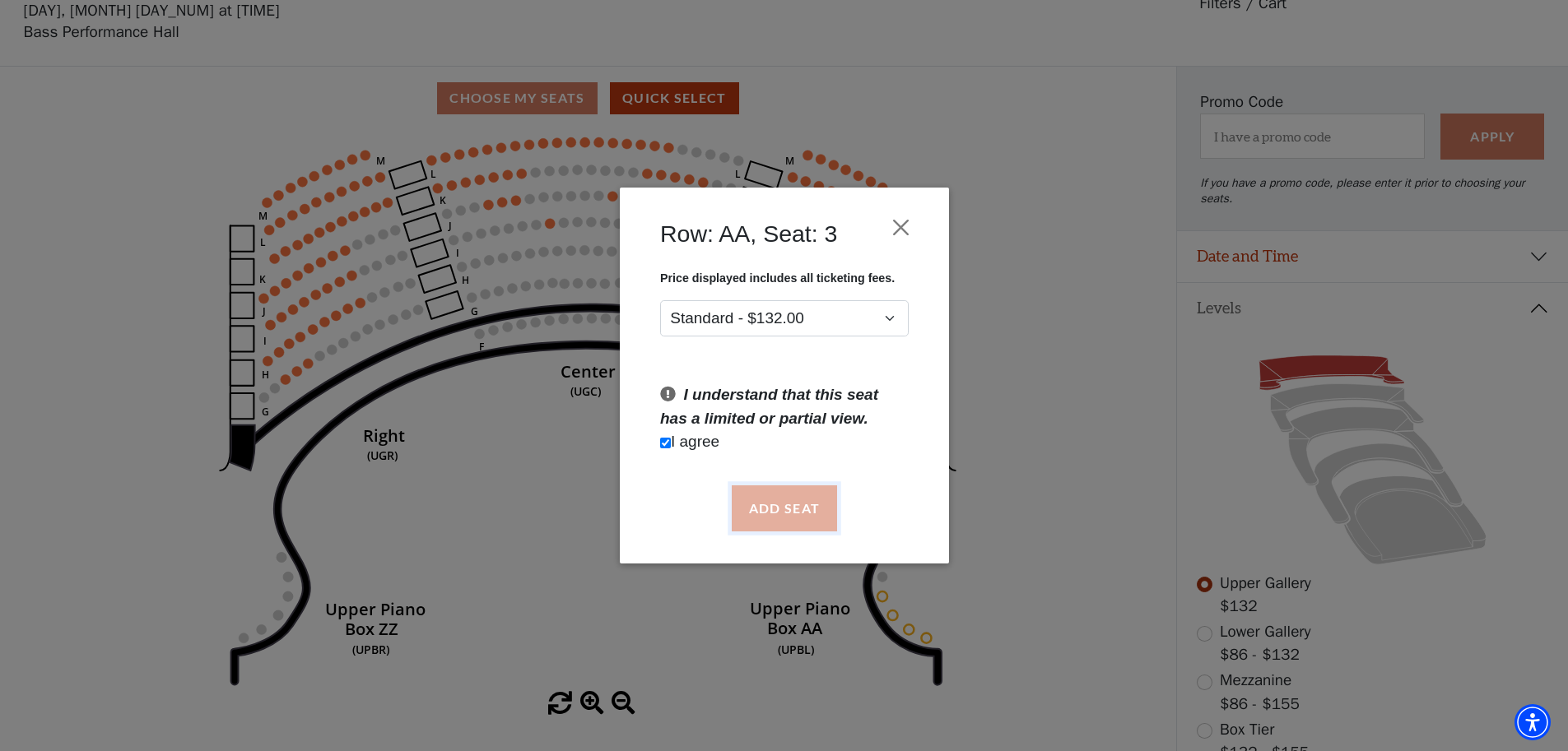 click on "Add Seat" at bounding box center [784, 508] 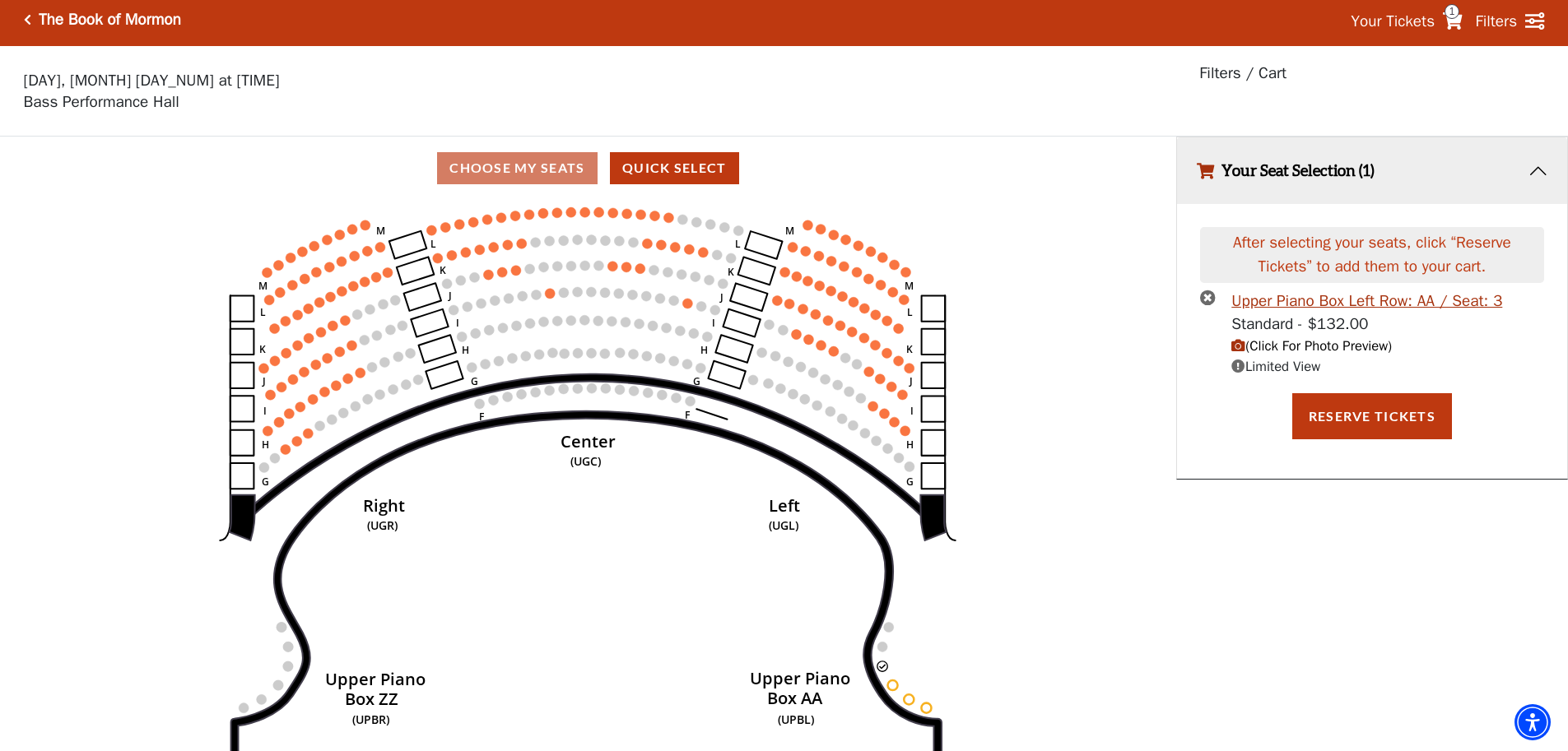 scroll, scrollTop: 0, scrollLeft: 0, axis: both 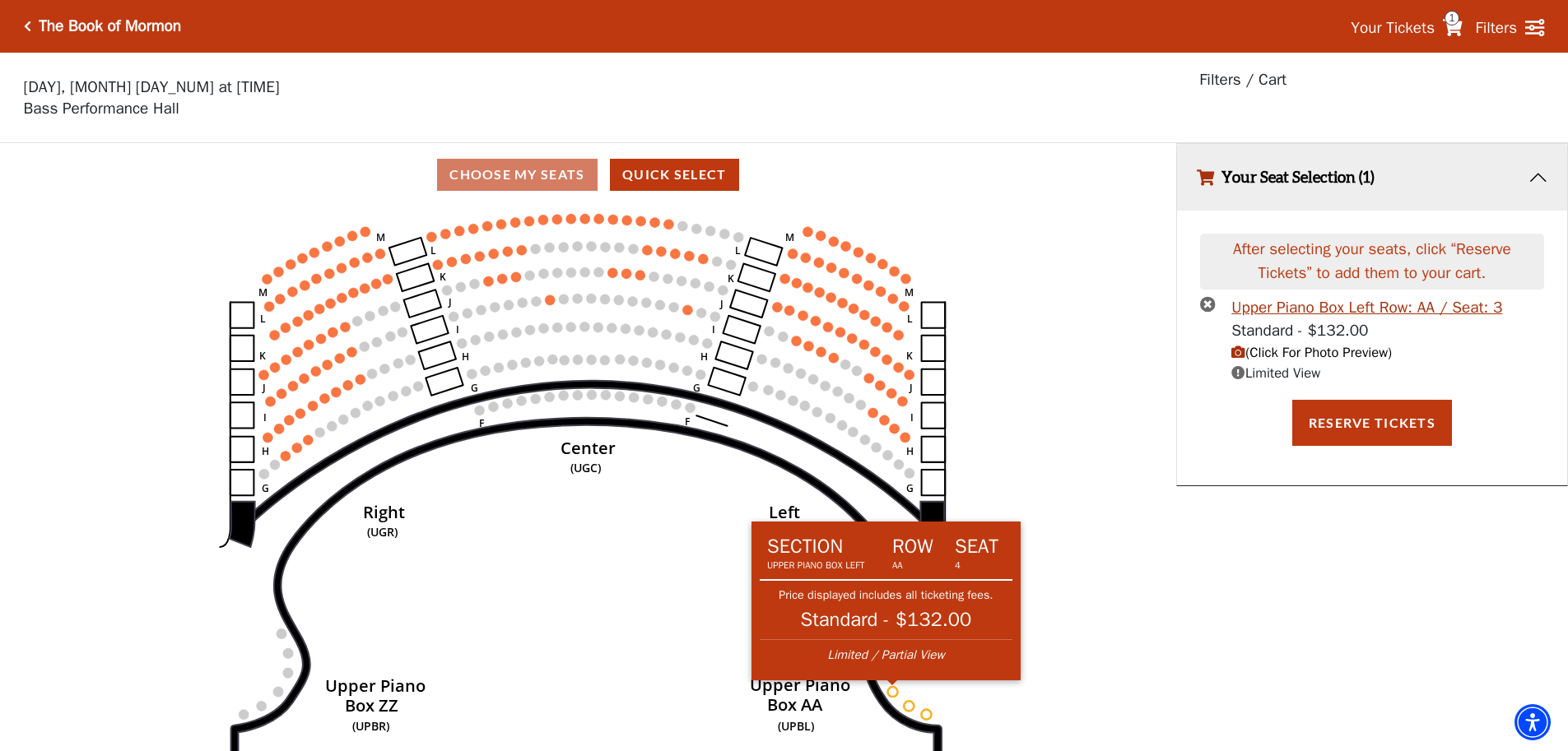 click 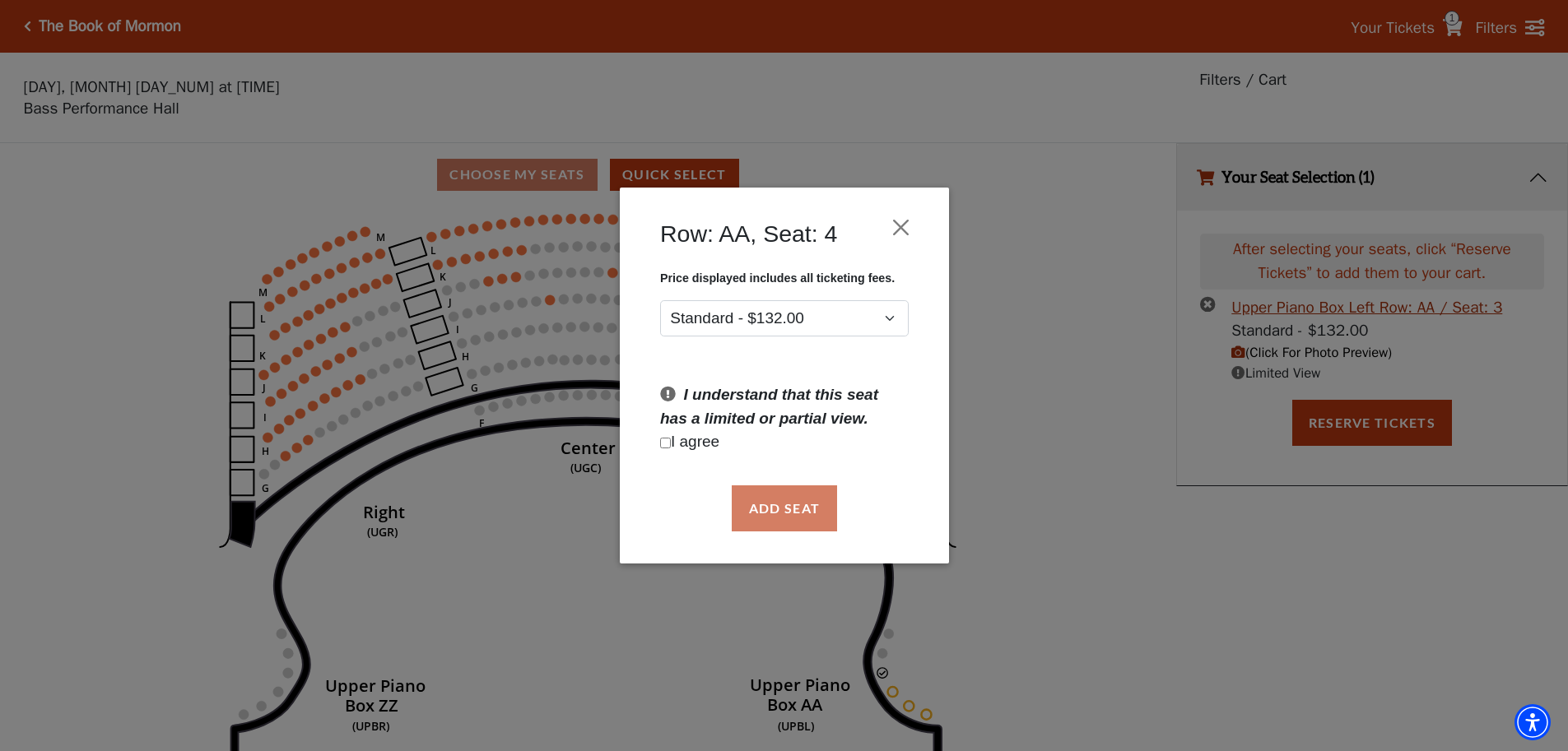 click at bounding box center [665, 443] 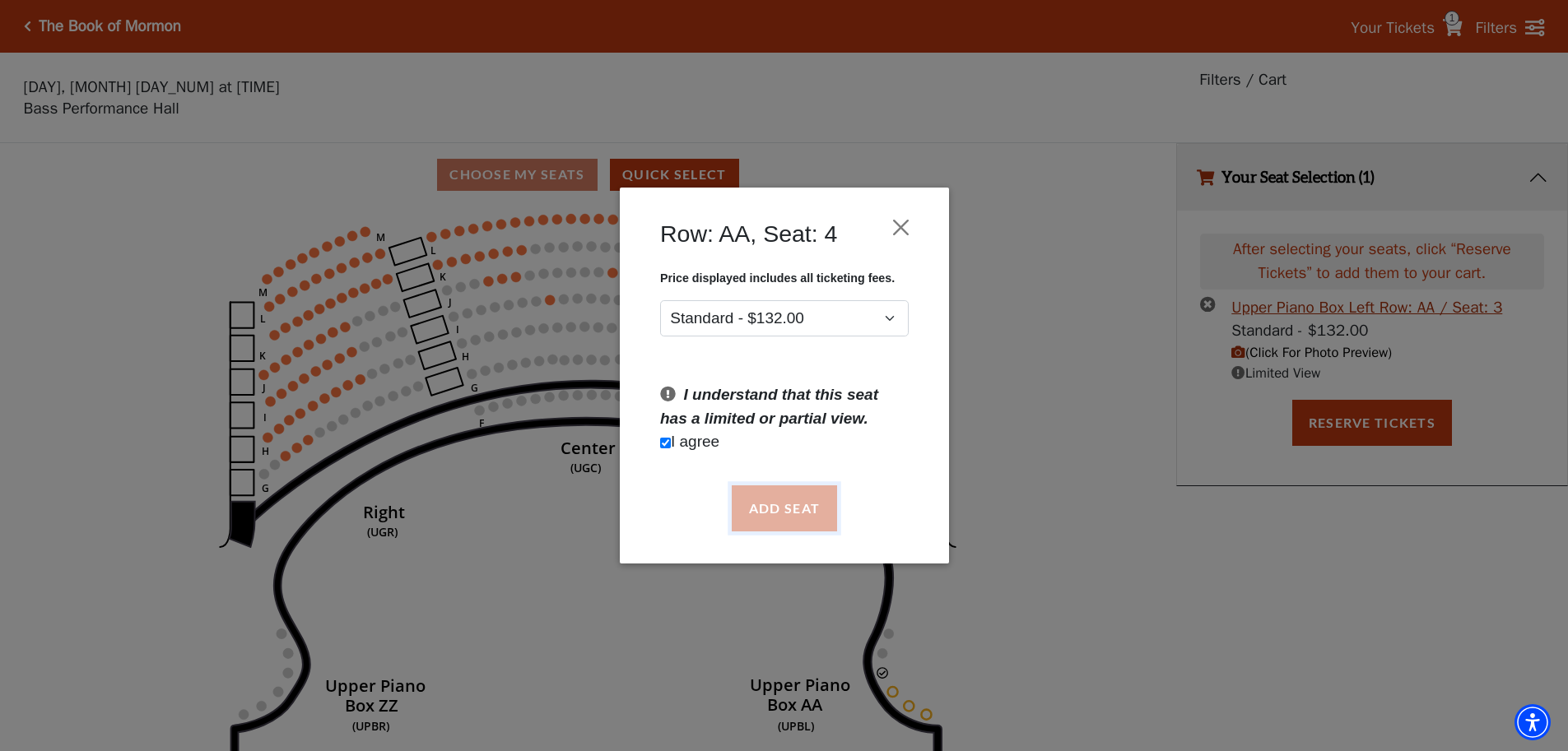 click on "Add Seat" at bounding box center [784, 508] 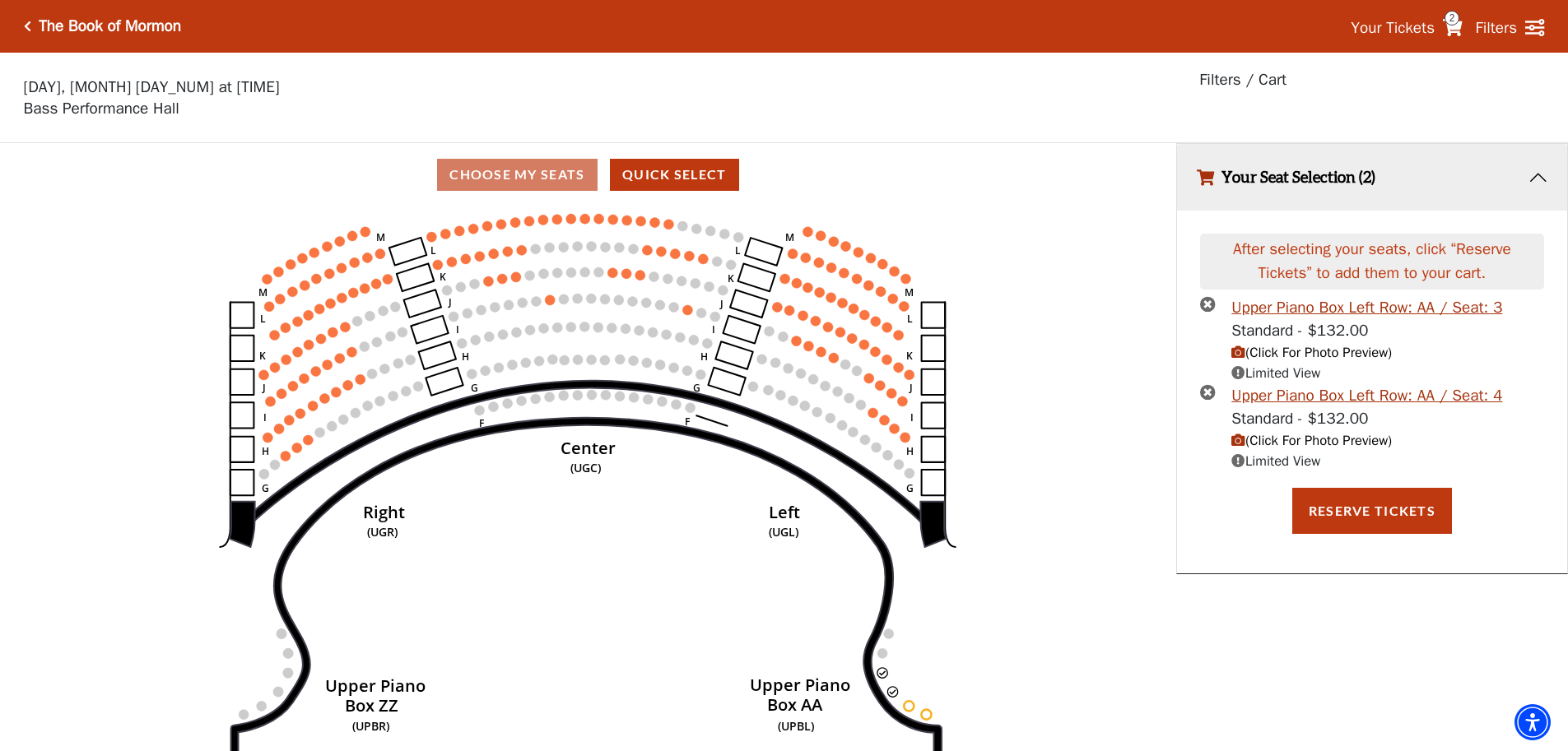 scroll, scrollTop: 40, scrollLeft: 0, axis: vertical 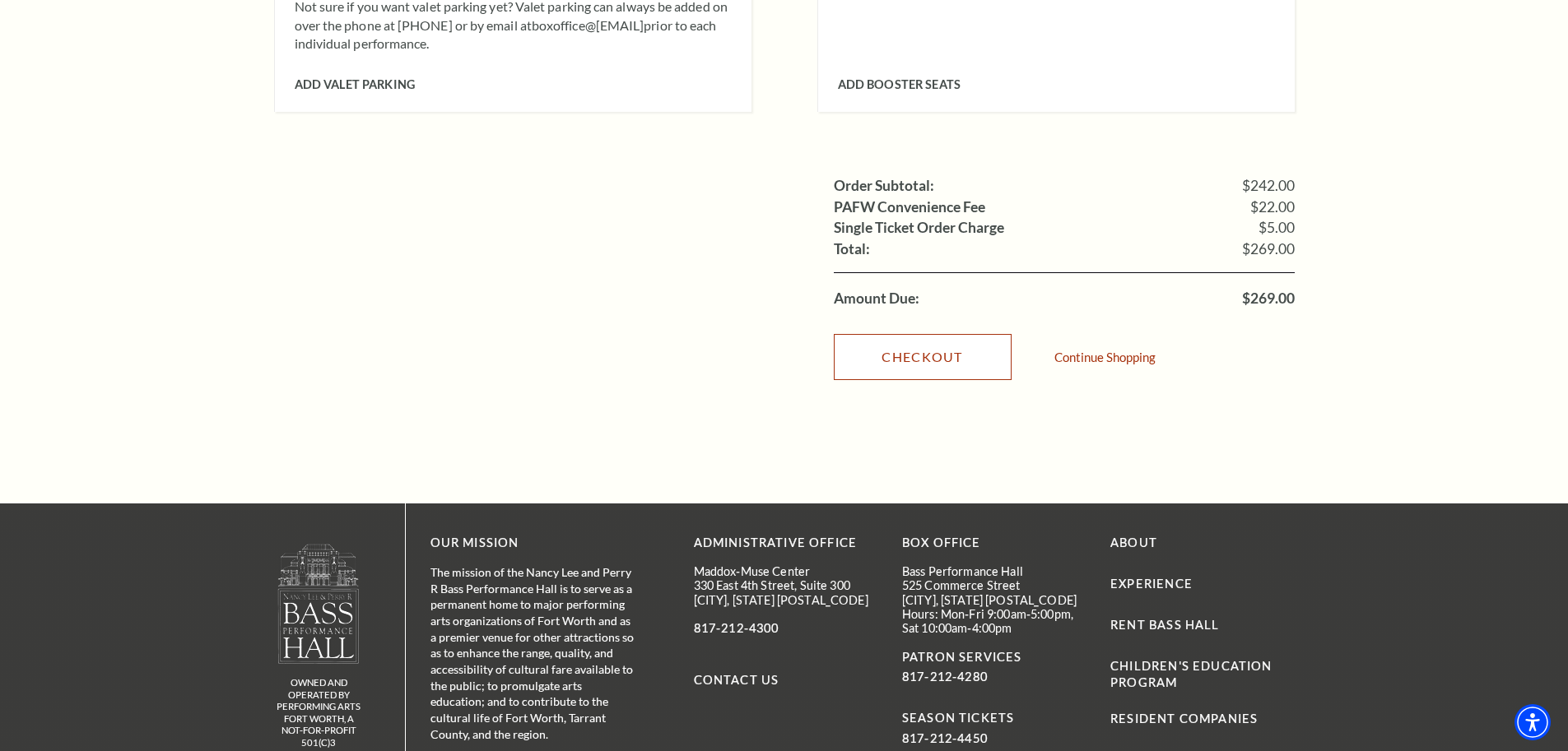 click on "Checkout" at bounding box center (923, 357) 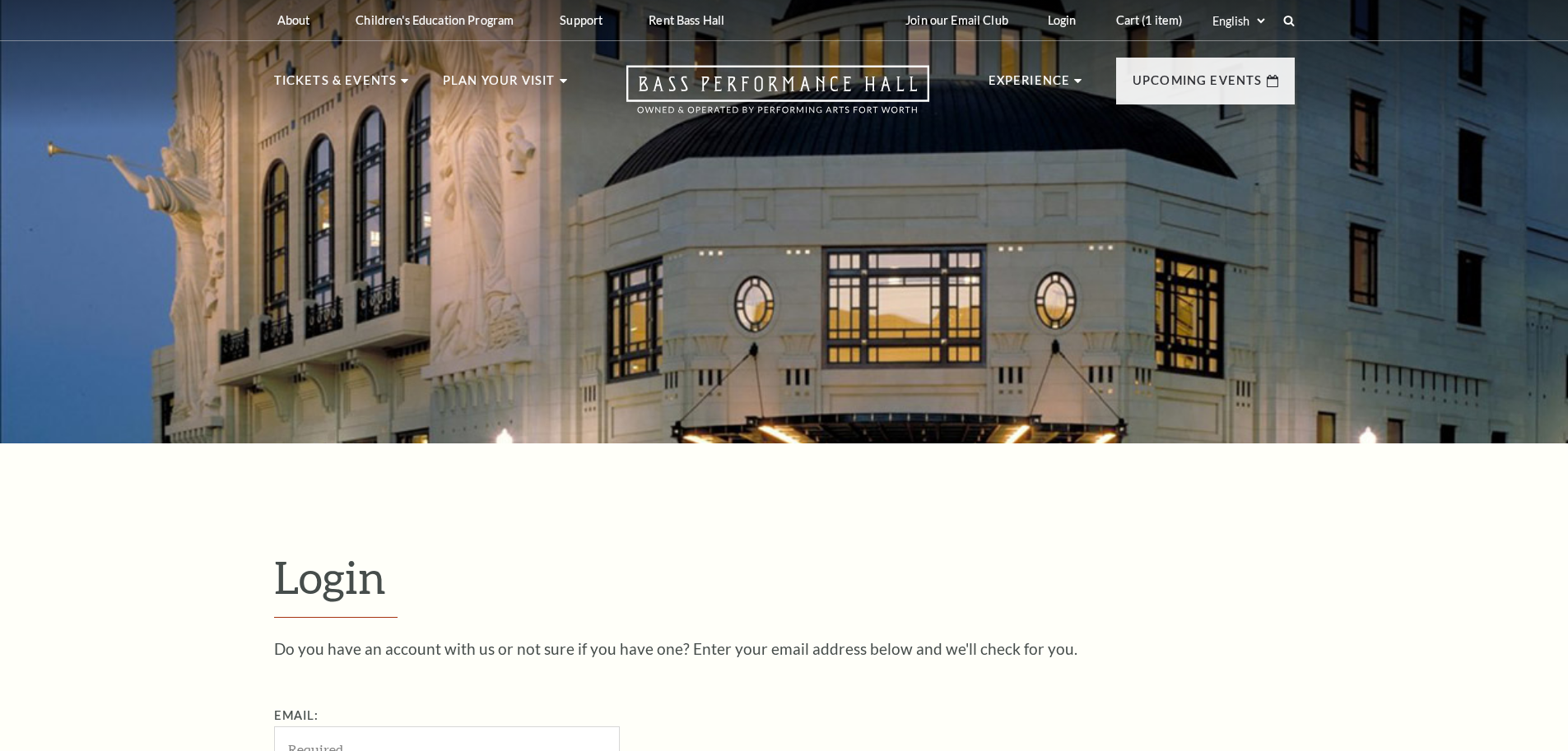 scroll, scrollTop: 21, scrollLeft: 0, axis: vertical 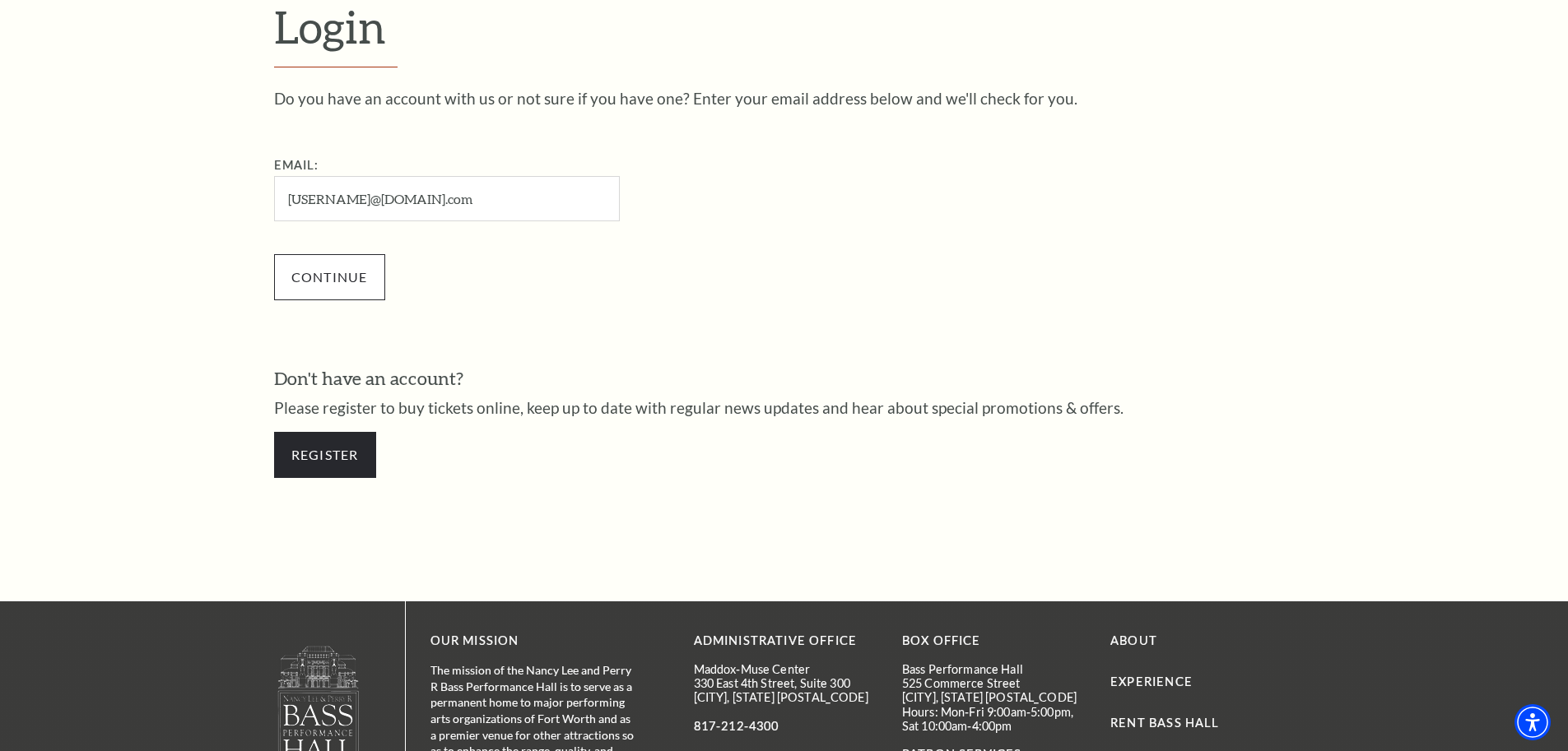 type on "njbnt31@yahoo.com" 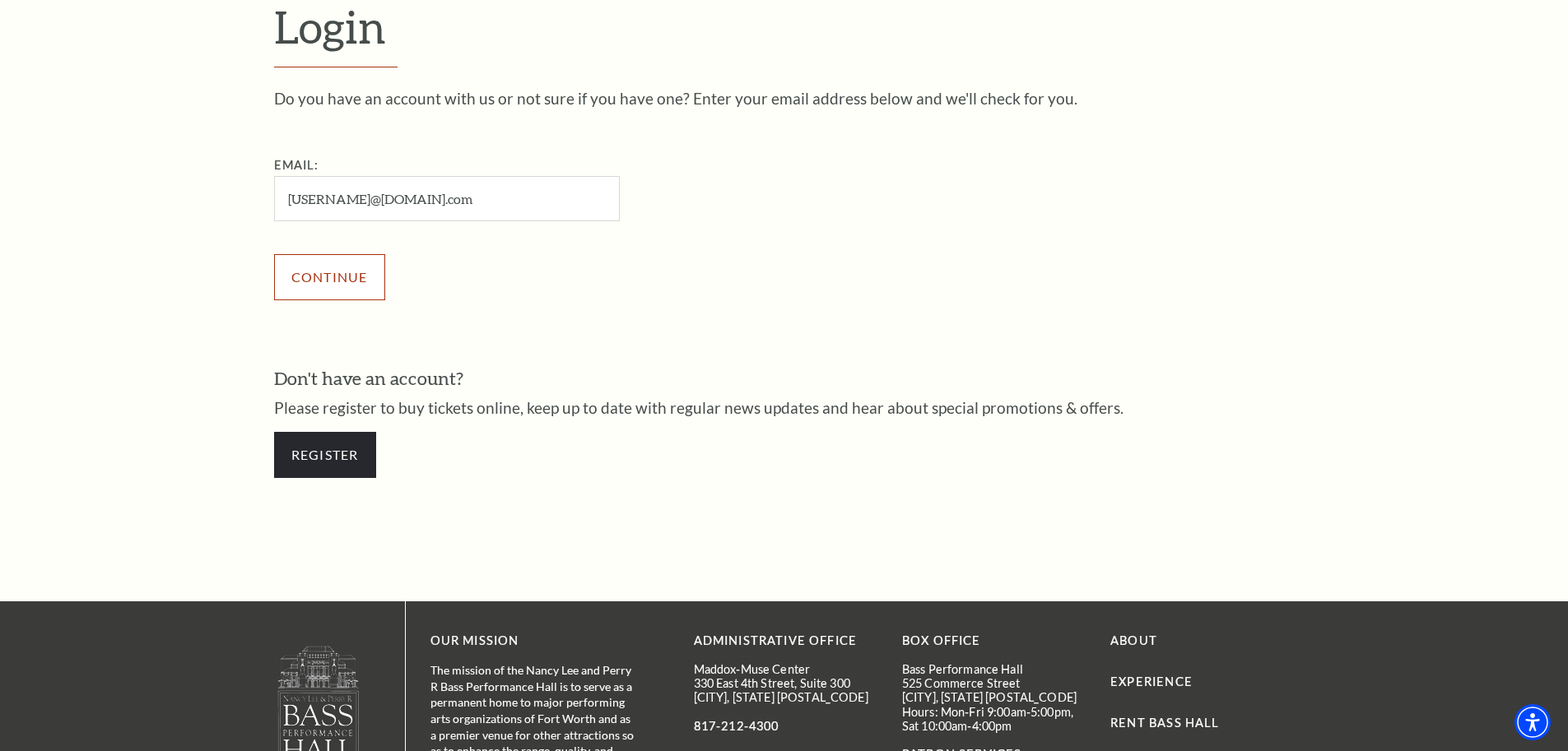 click on "Continue" at bounding box center (329, 277) 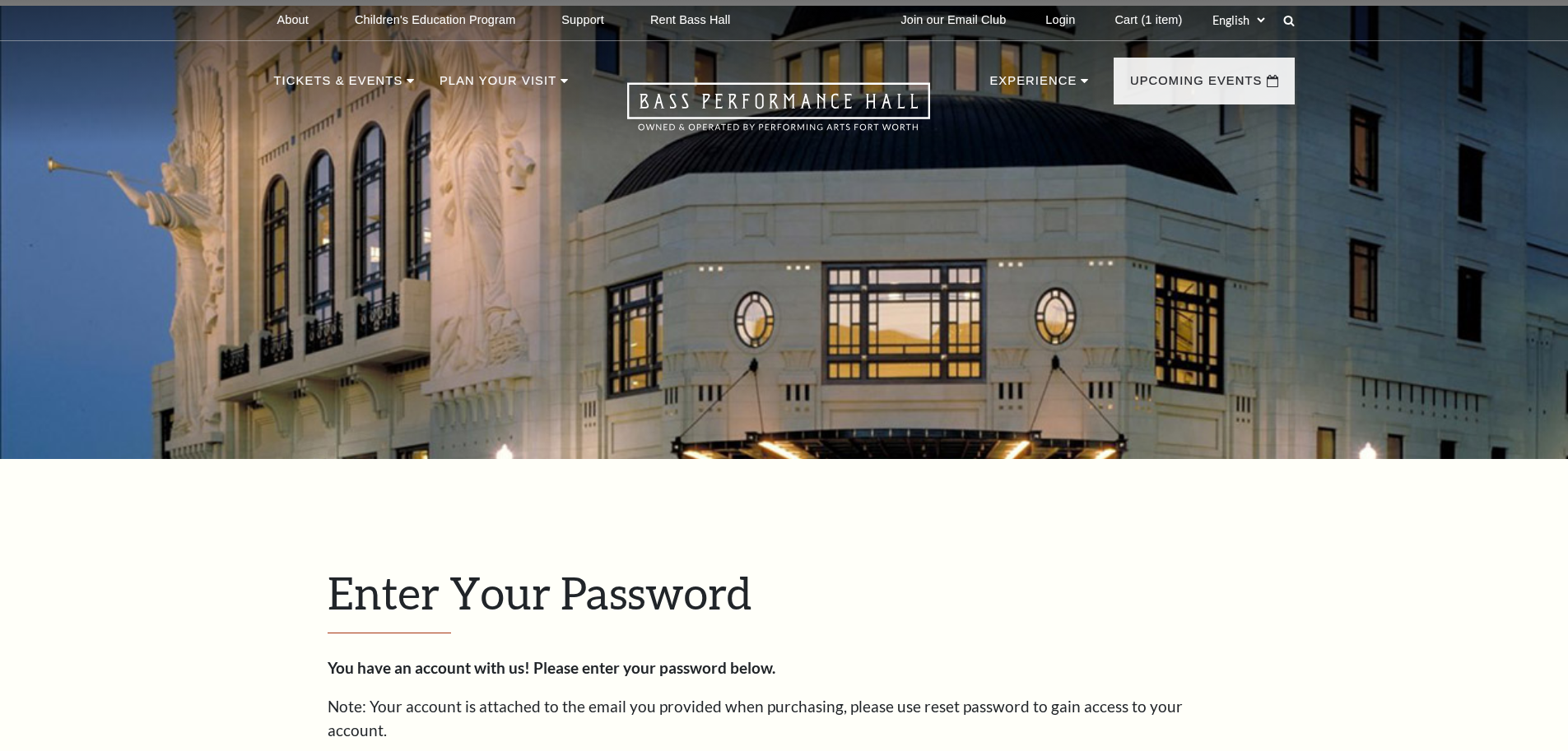 scroll, scrollTop: 535, scrollLeft: 0, axis: vertical 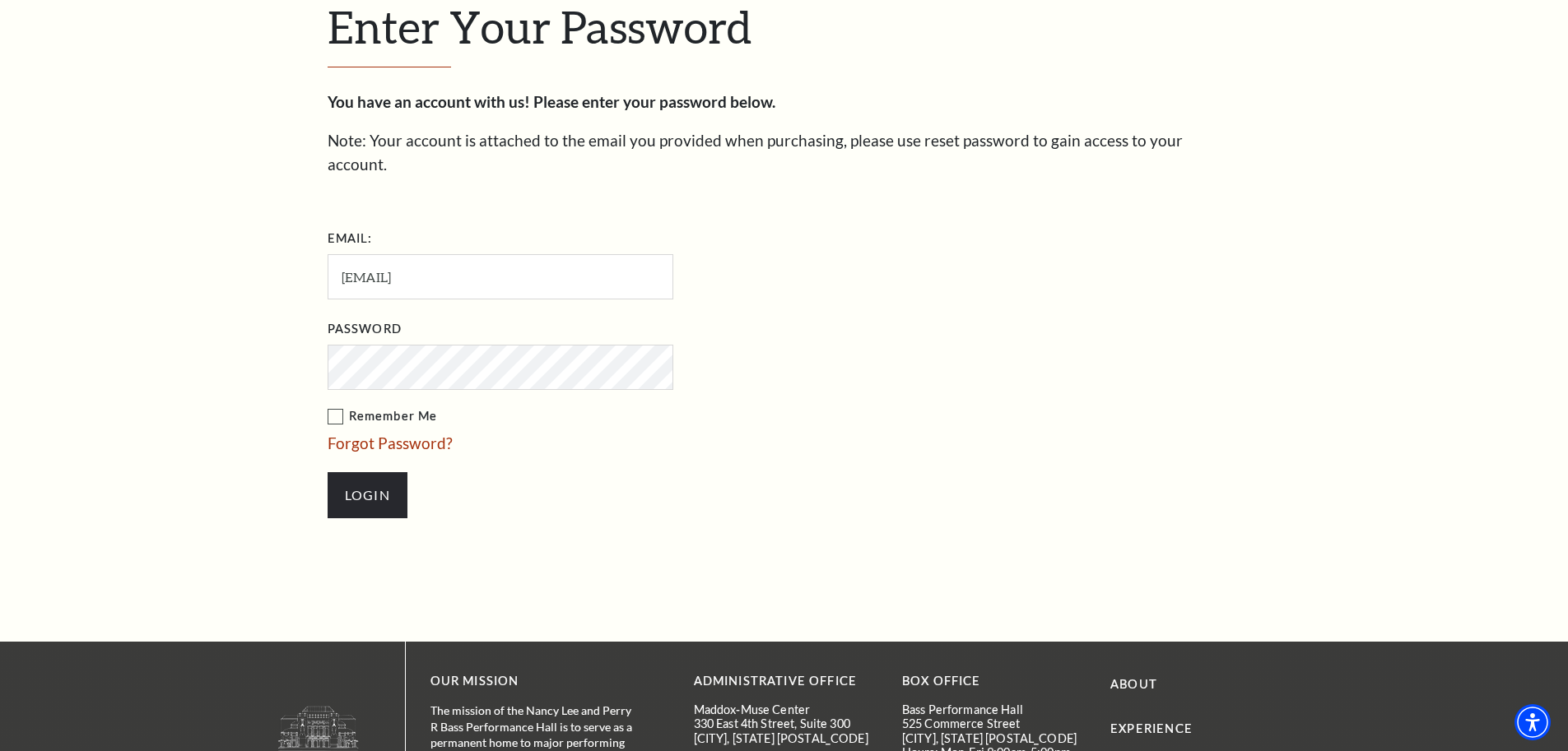 click on "Login" at bounding box center [367, 495] 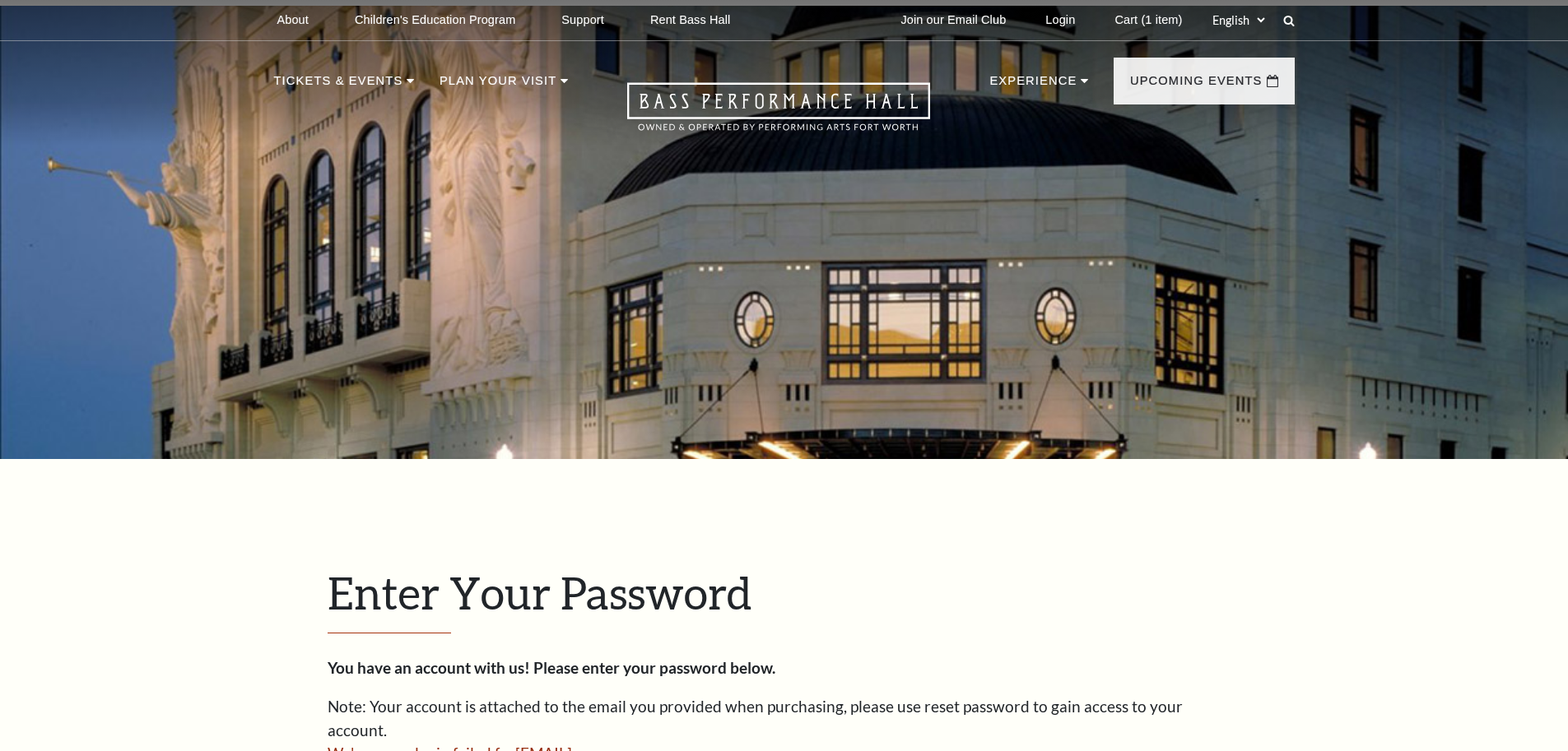 scroll, scrollTop: 558, scrollLeft: 0, axis: vertical 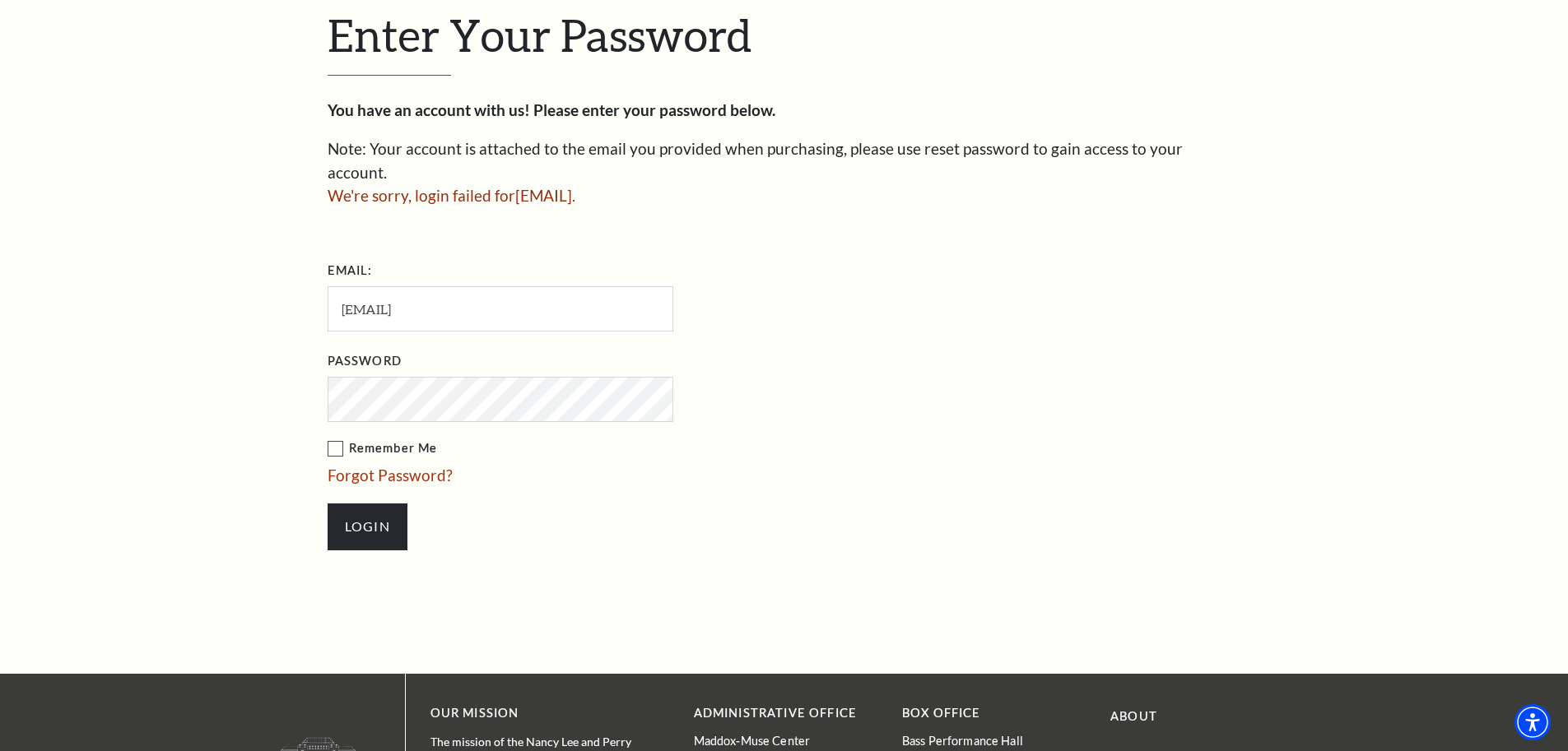 click on "Login" at bounding box center [367, 526] 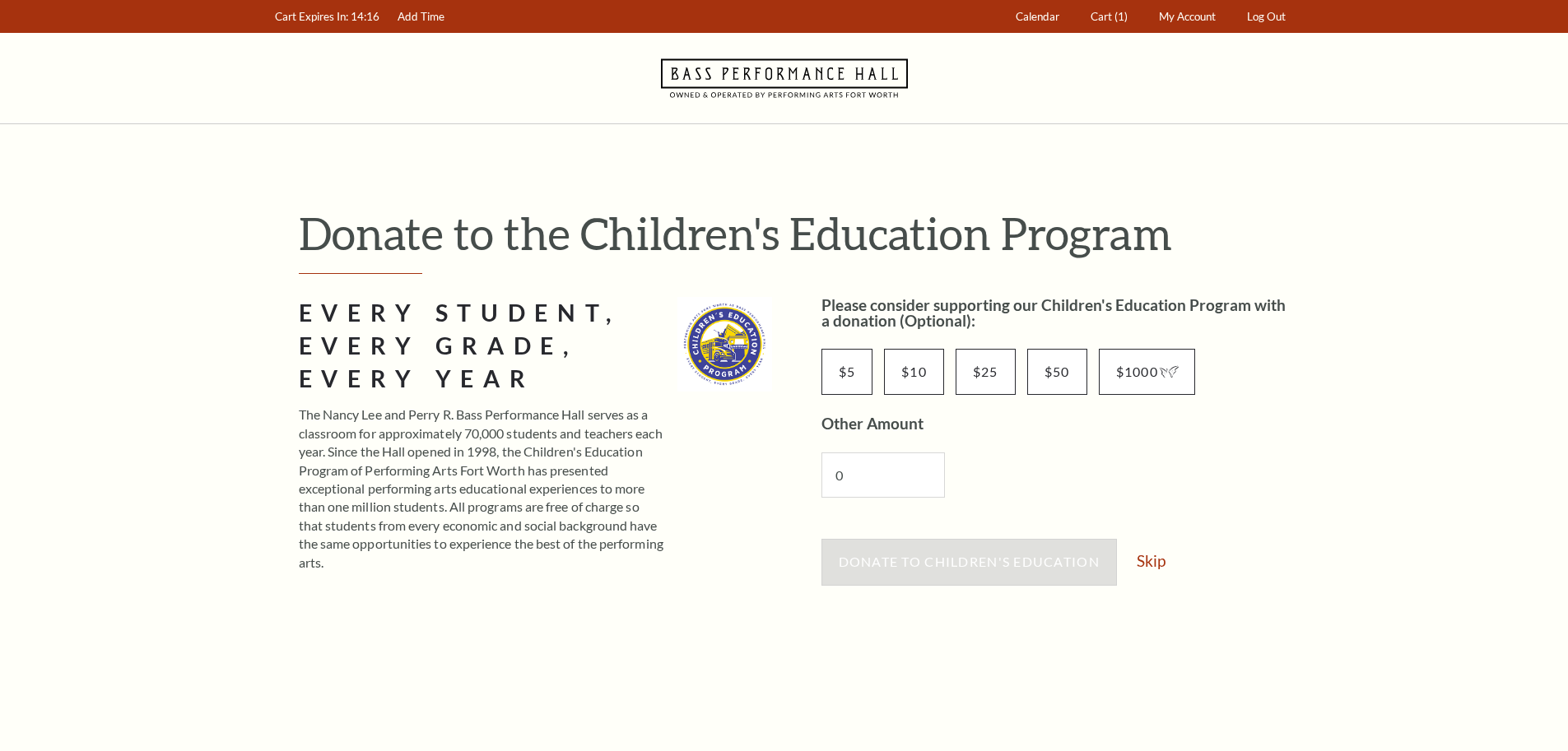 scroll, scrollTop: 0, scrollLeft: 0, axis: both 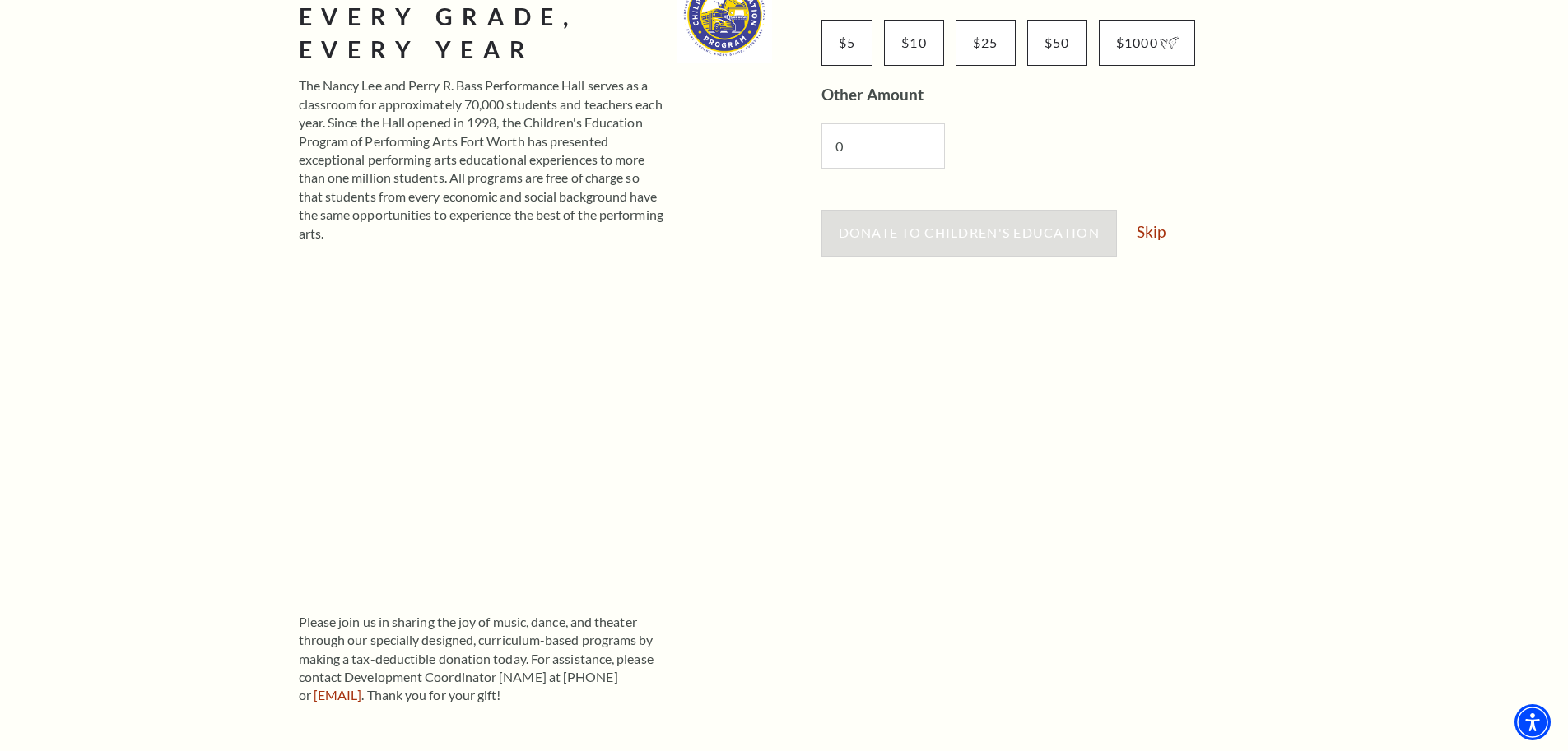 click on "Skip" at bounding box center (1151, 231) 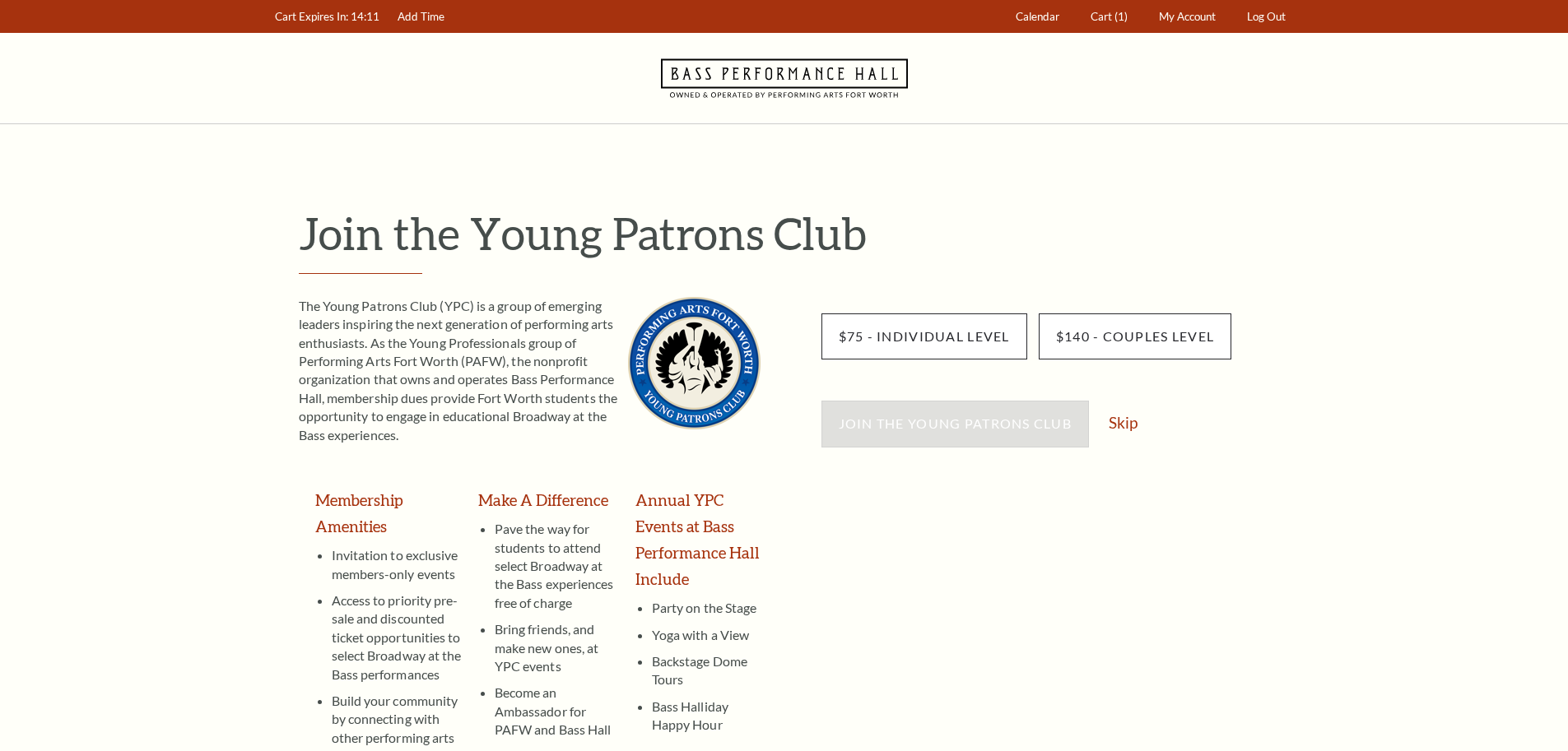 scroll, scrollTop: 0, scrollLeft: 0, axis: both 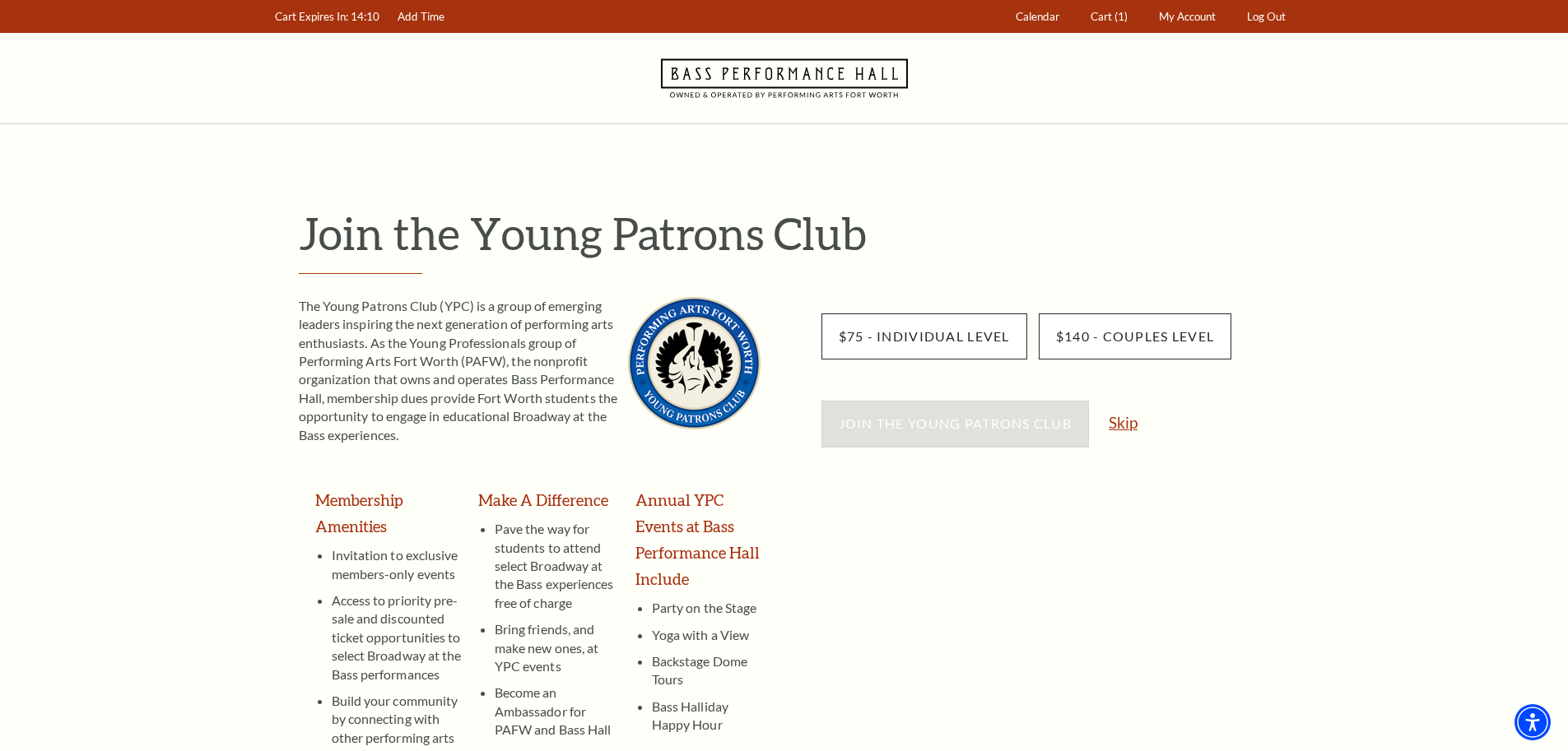 click on "Skip" at bounding box center [1123, 422] 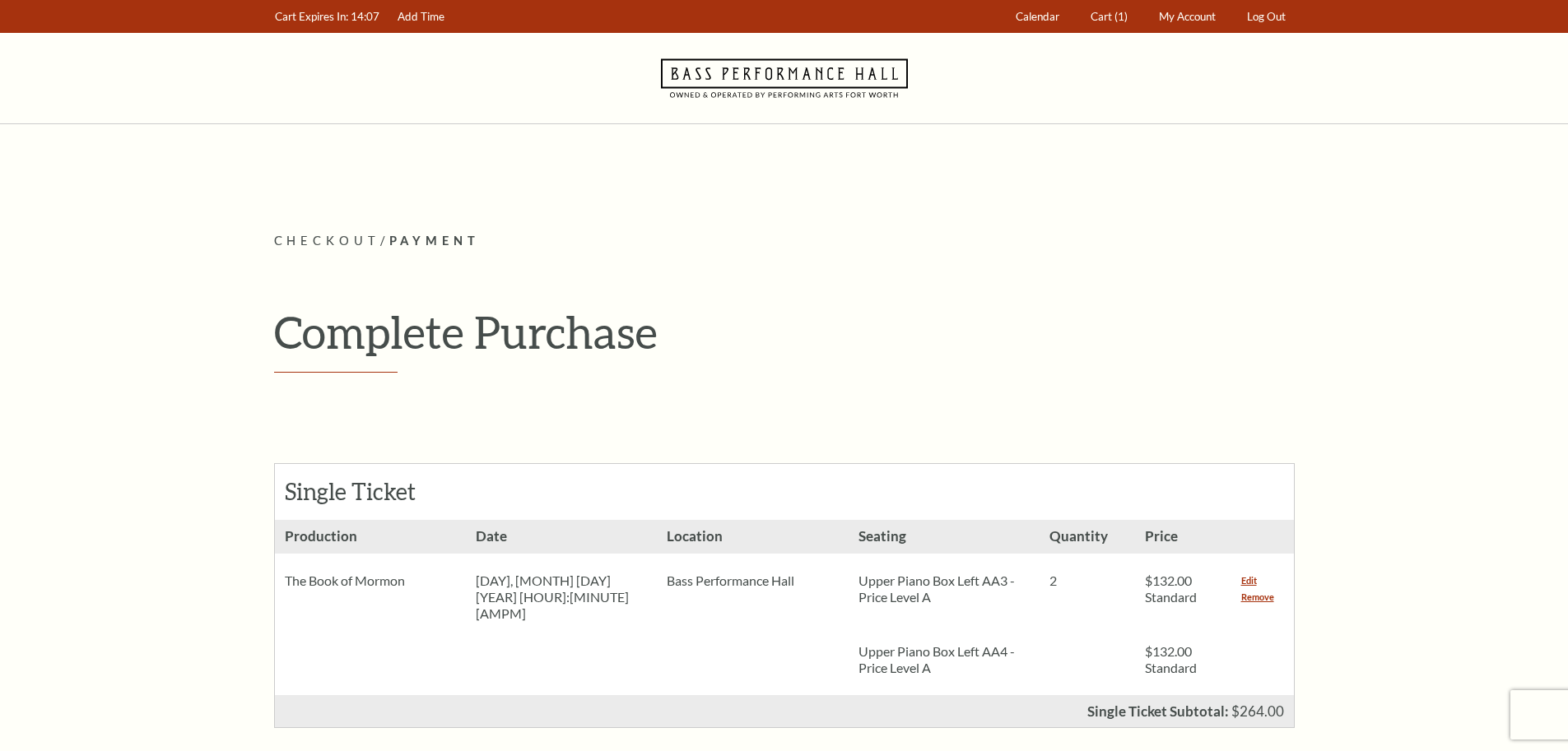 scroll, scrollTop: 0, scrollLeft: 0, axis: both 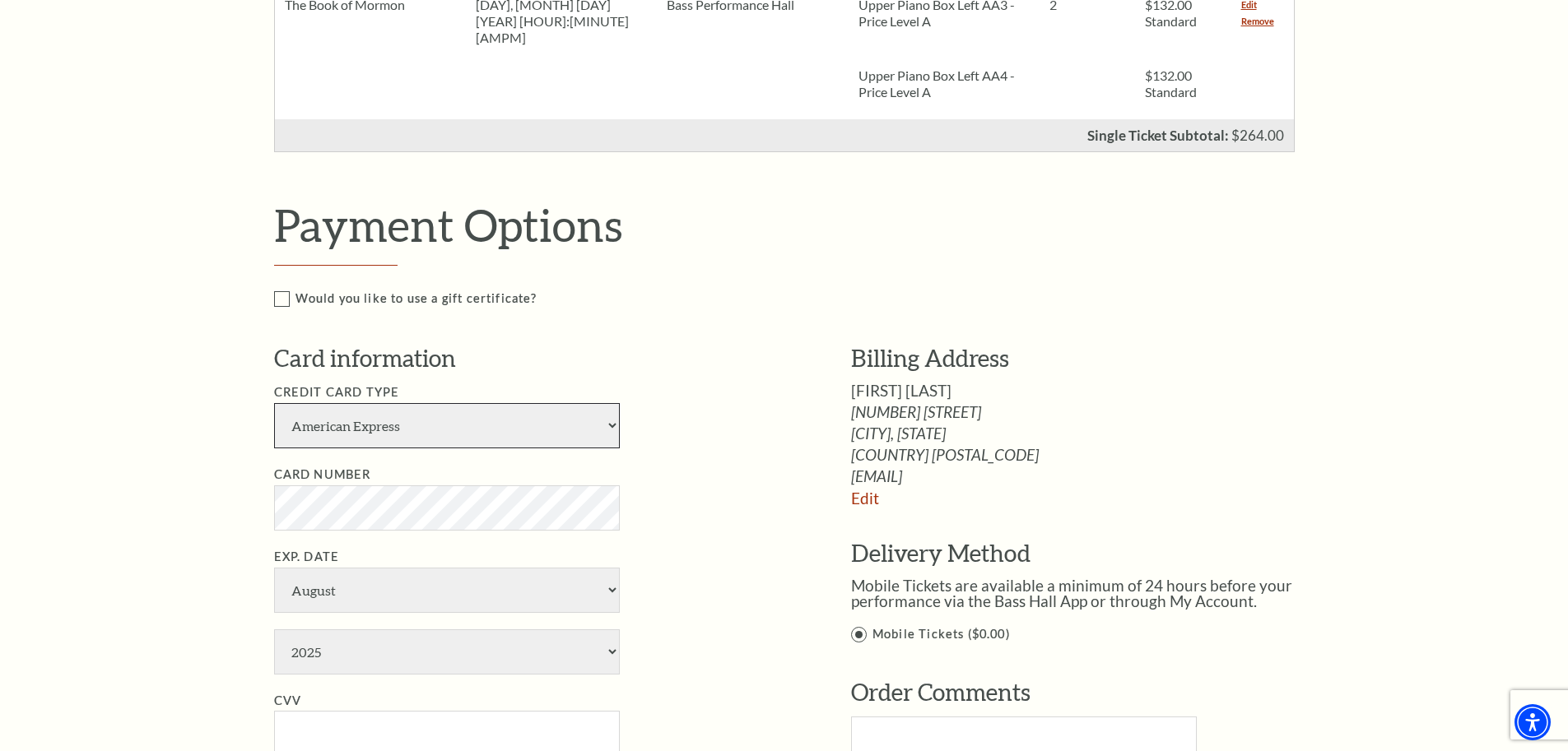 click on "American Express
Visa
Master Card
Discover" at bounding box center [447, 425] 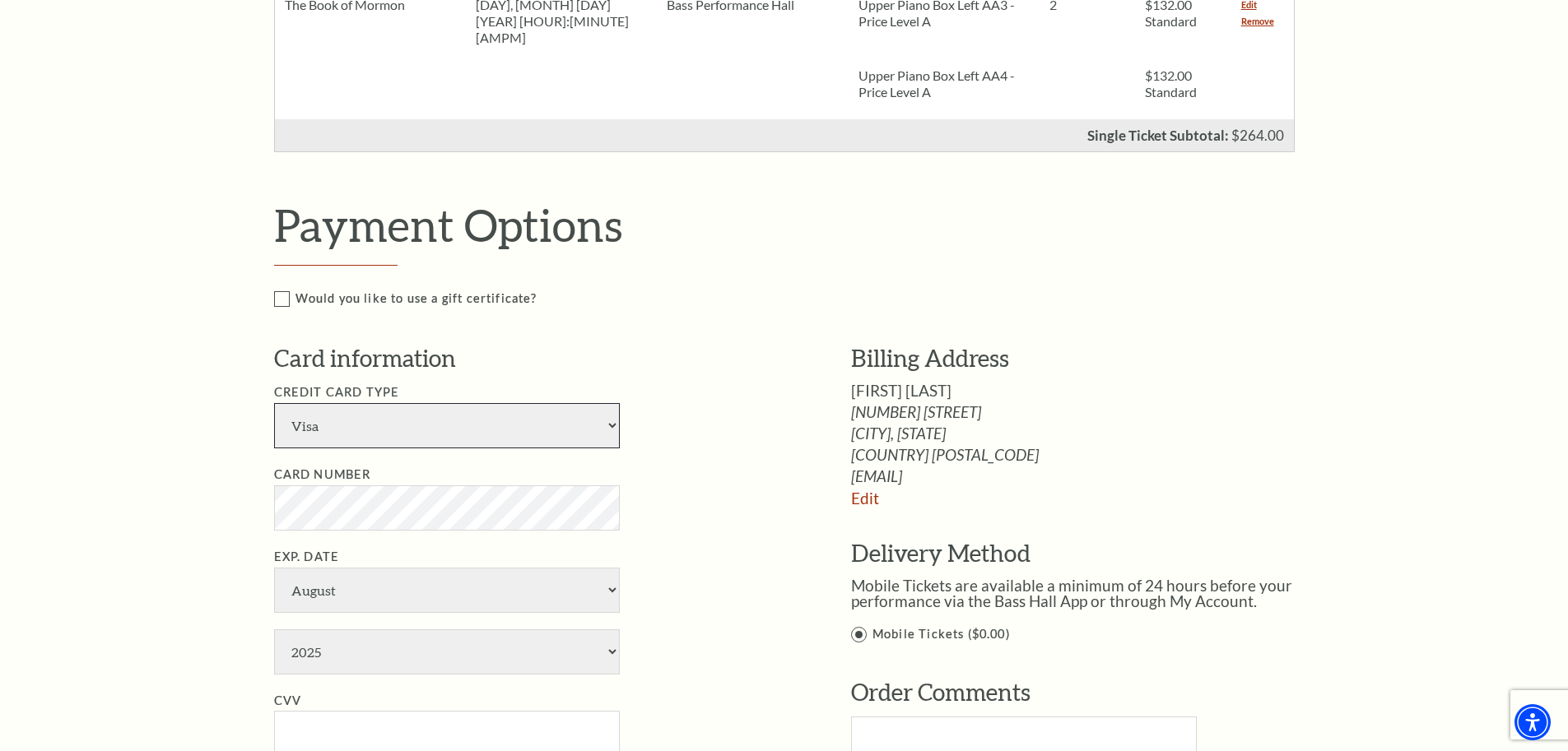 click on "American Express
Visa
Master Card
Discover" at bounding box center (447, 425) 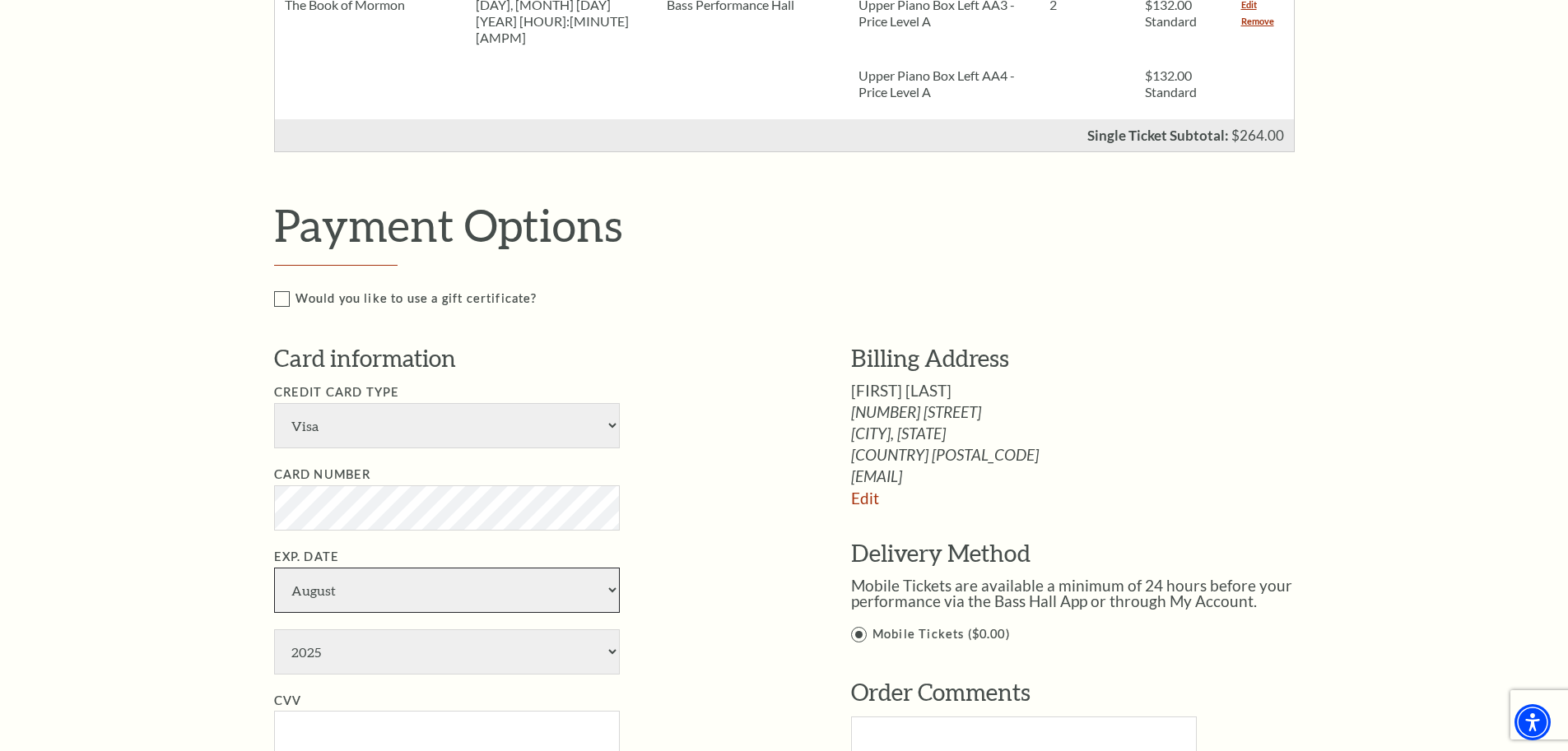 click on "January
February
March
April
May
June
July
August
September
October
November
December" at bounding box center [447, 590] 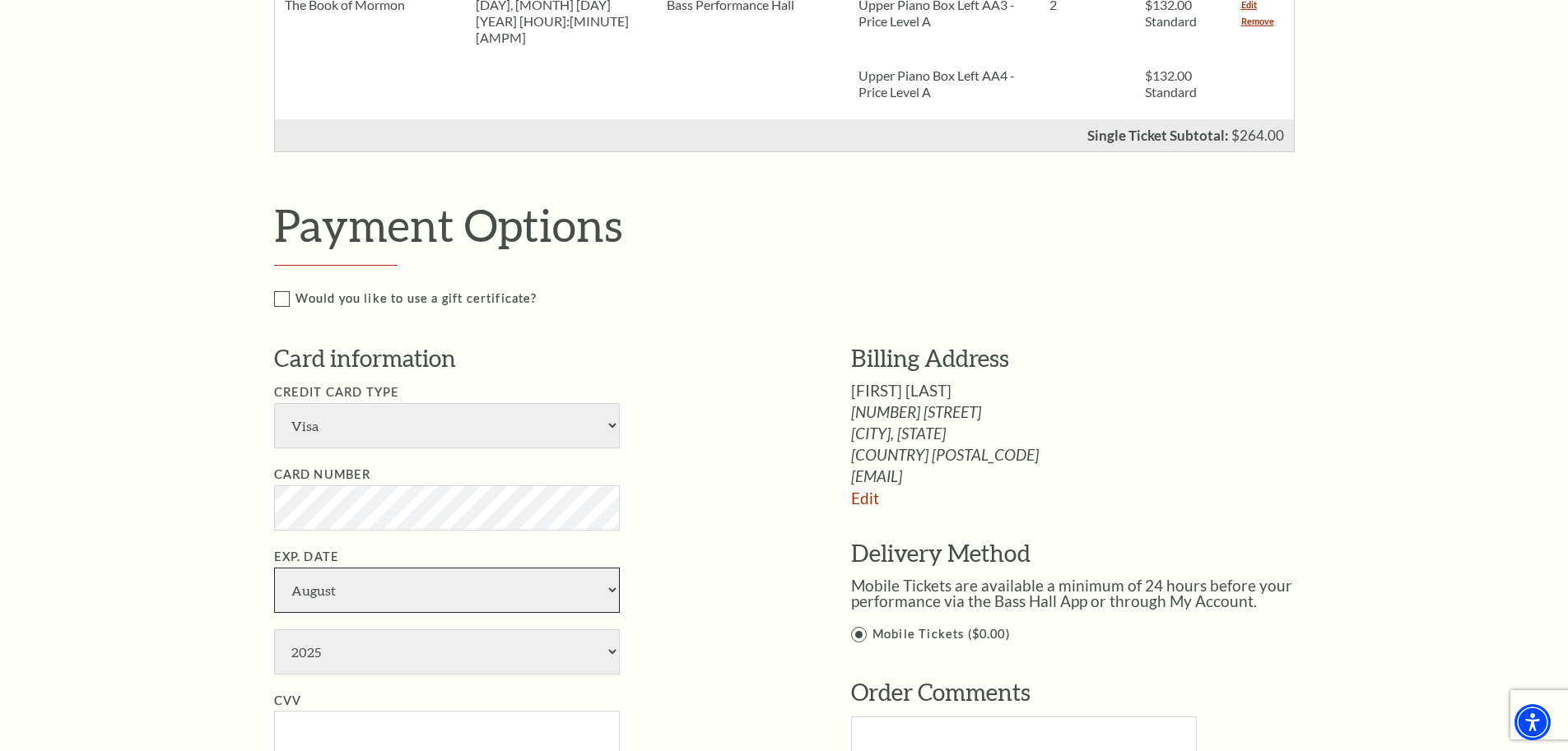 select on "2" 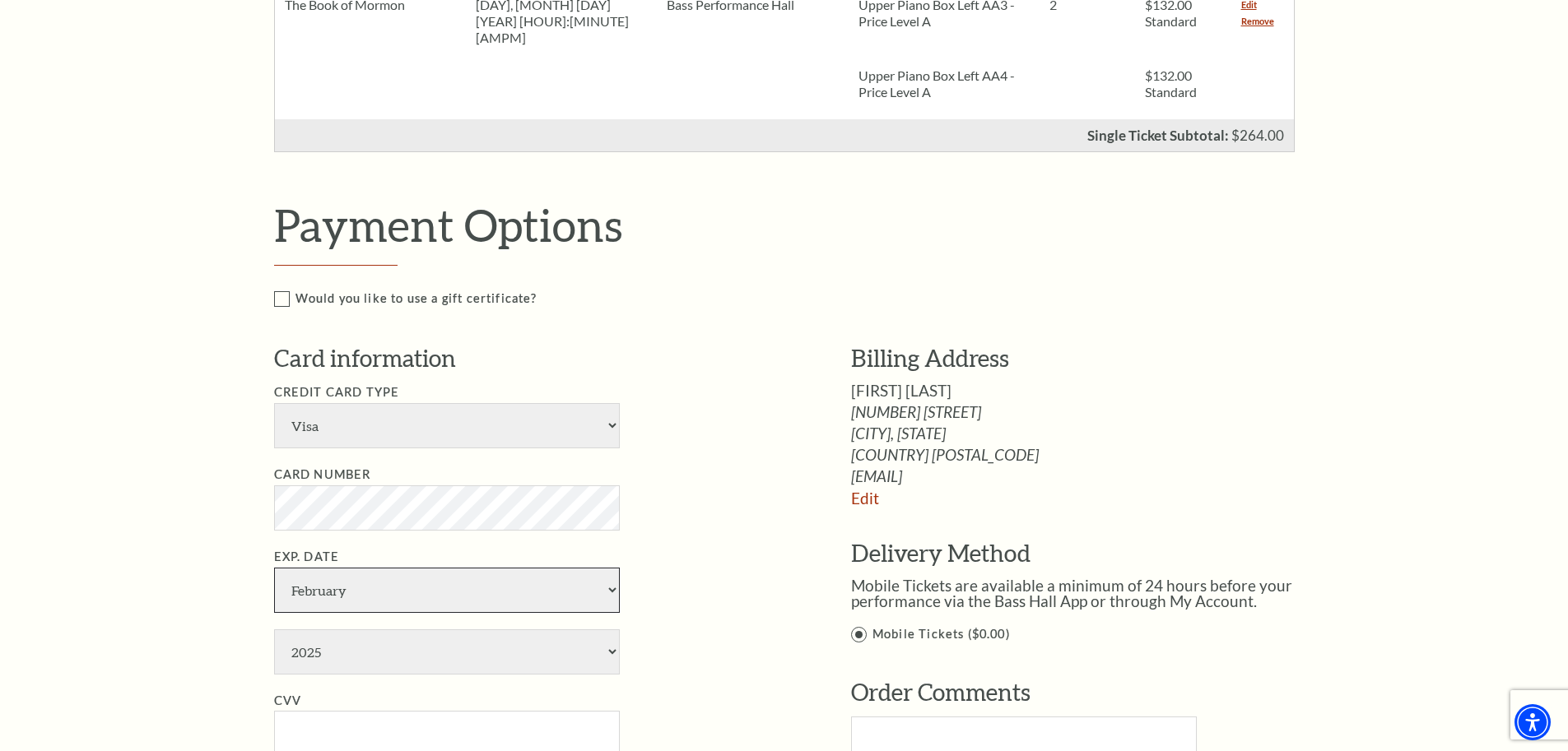 click on "January
February
March
April
May
June
July
August
September
October
November
December" at bounding box center [447, 590] 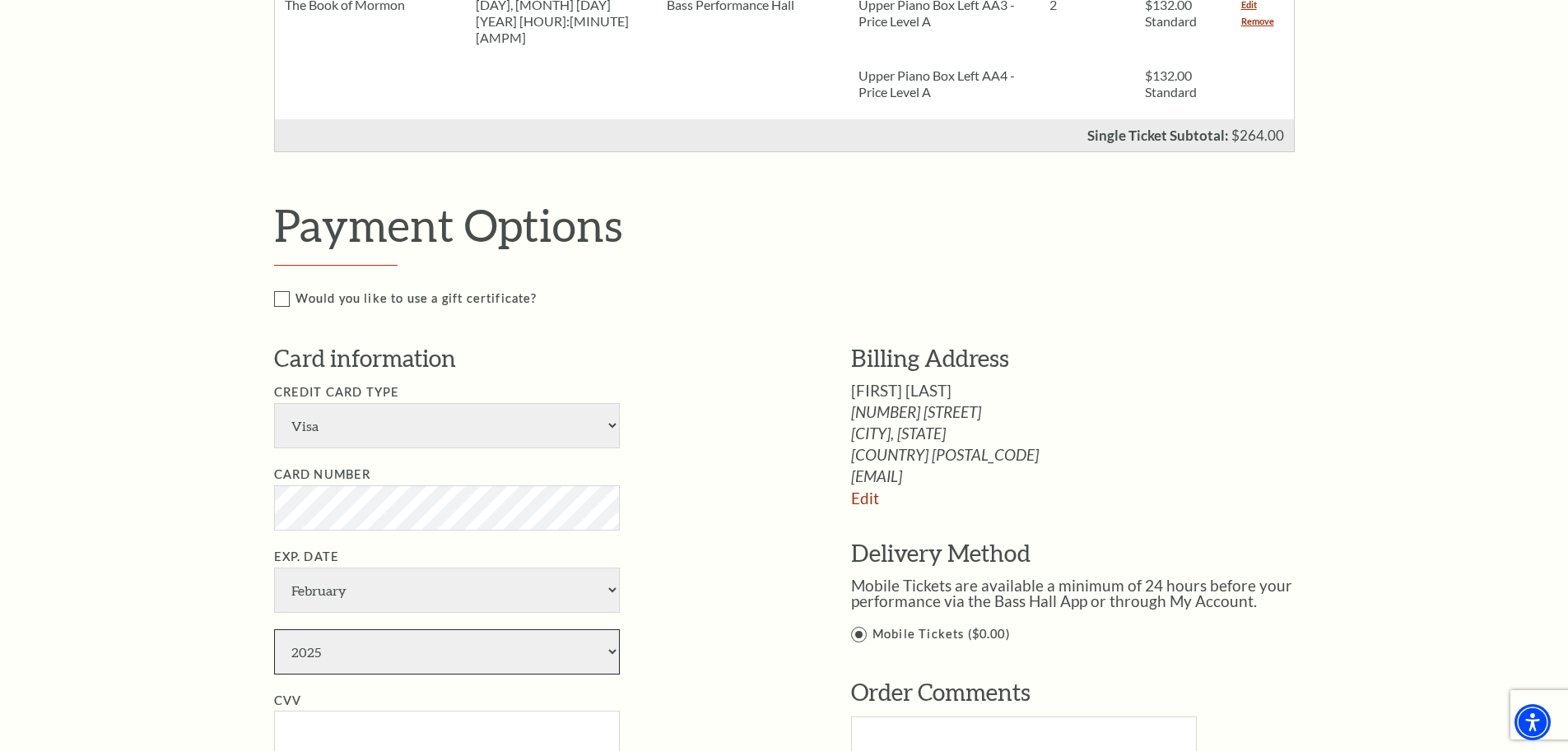 click on "2025
2026
2027
2028
2029
2030
2031
2032
2033
2034" at bounding box center [447, 651] 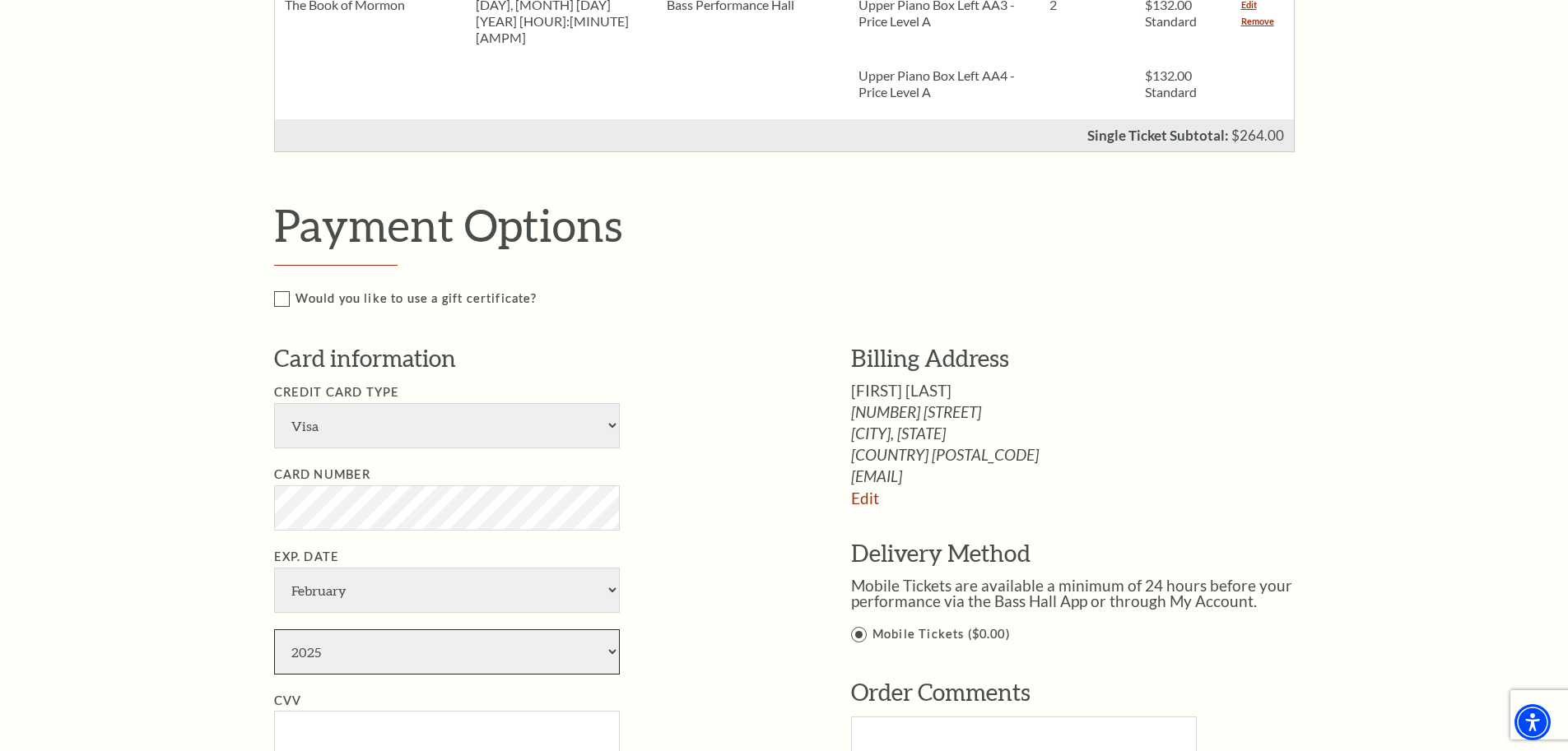 select on "2029" 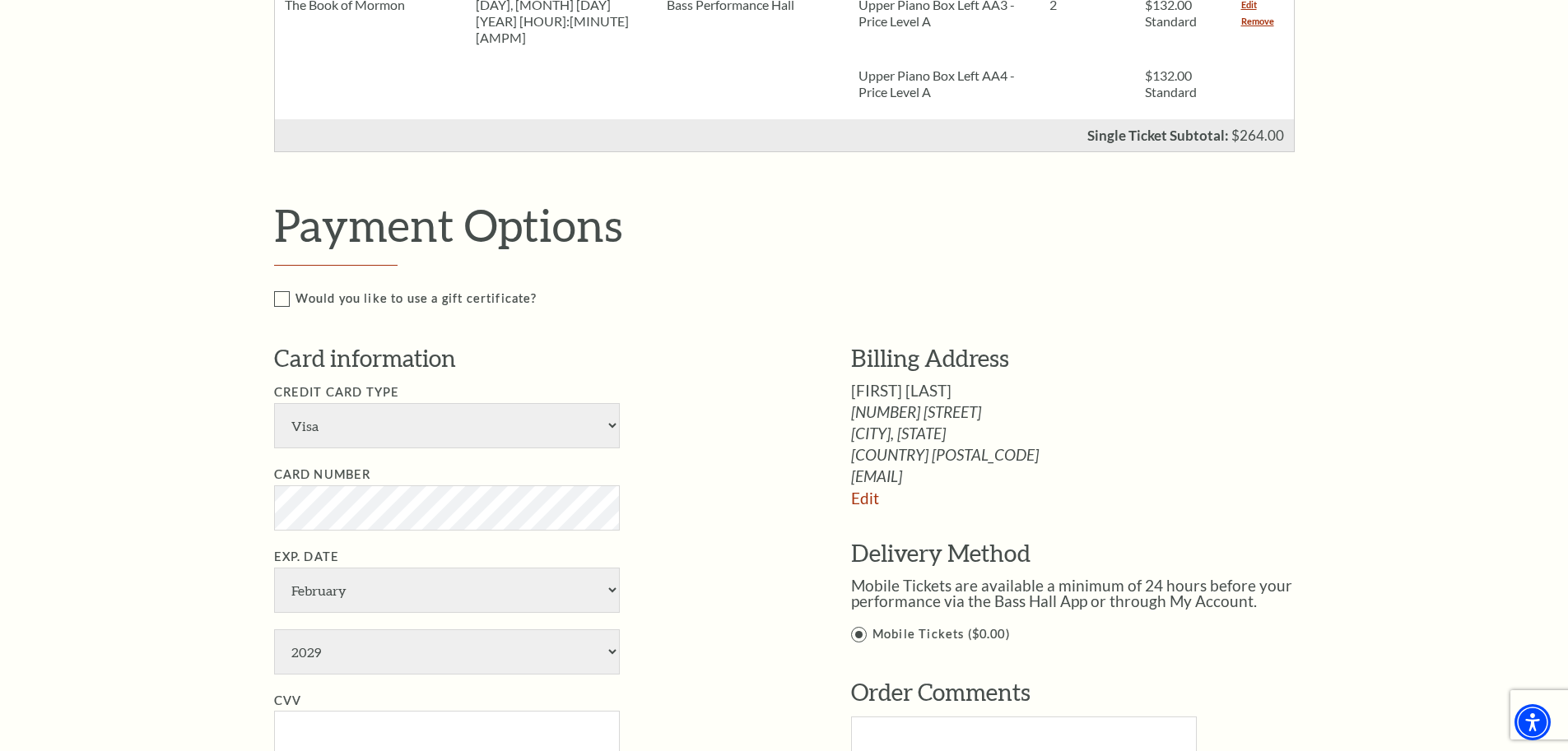 click on "[FIELD_NAME]
[BRAND]
[BRAND]
[BRAND]" at bounding box center (537, 415) 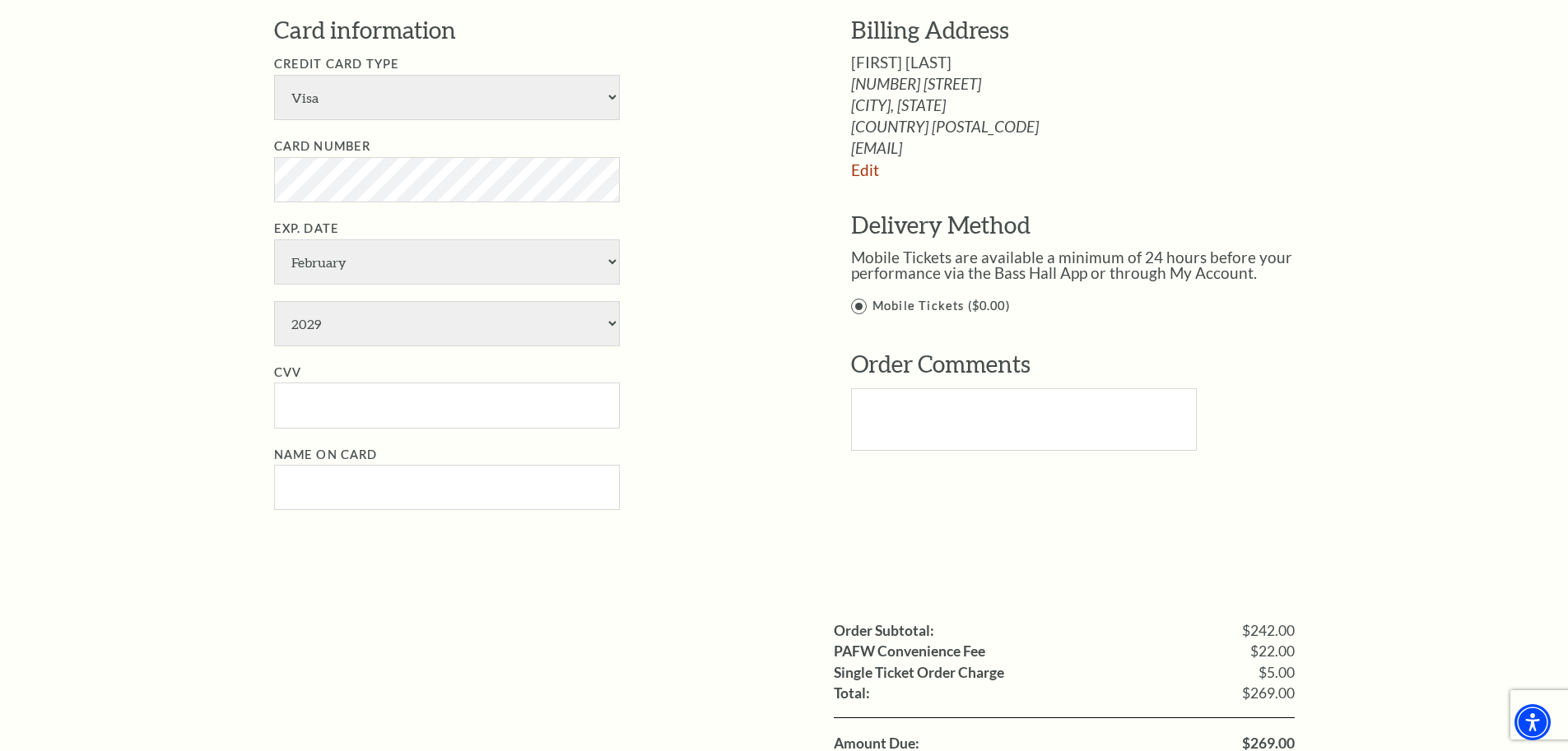 scroll, scrollTop: 905, scrollLeft: 0, axis: vertical 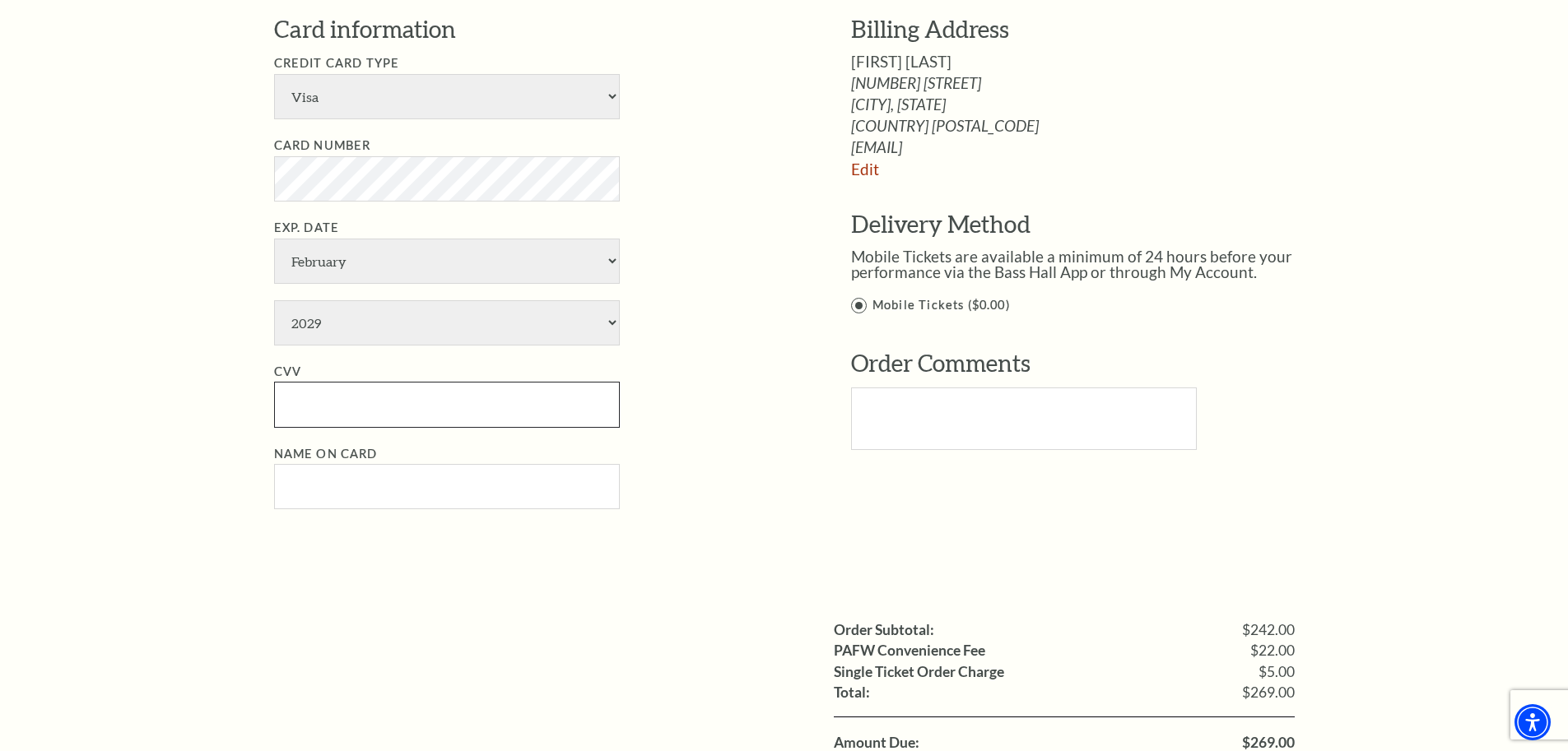 click on "CVV" at bounding box center (447, 404) 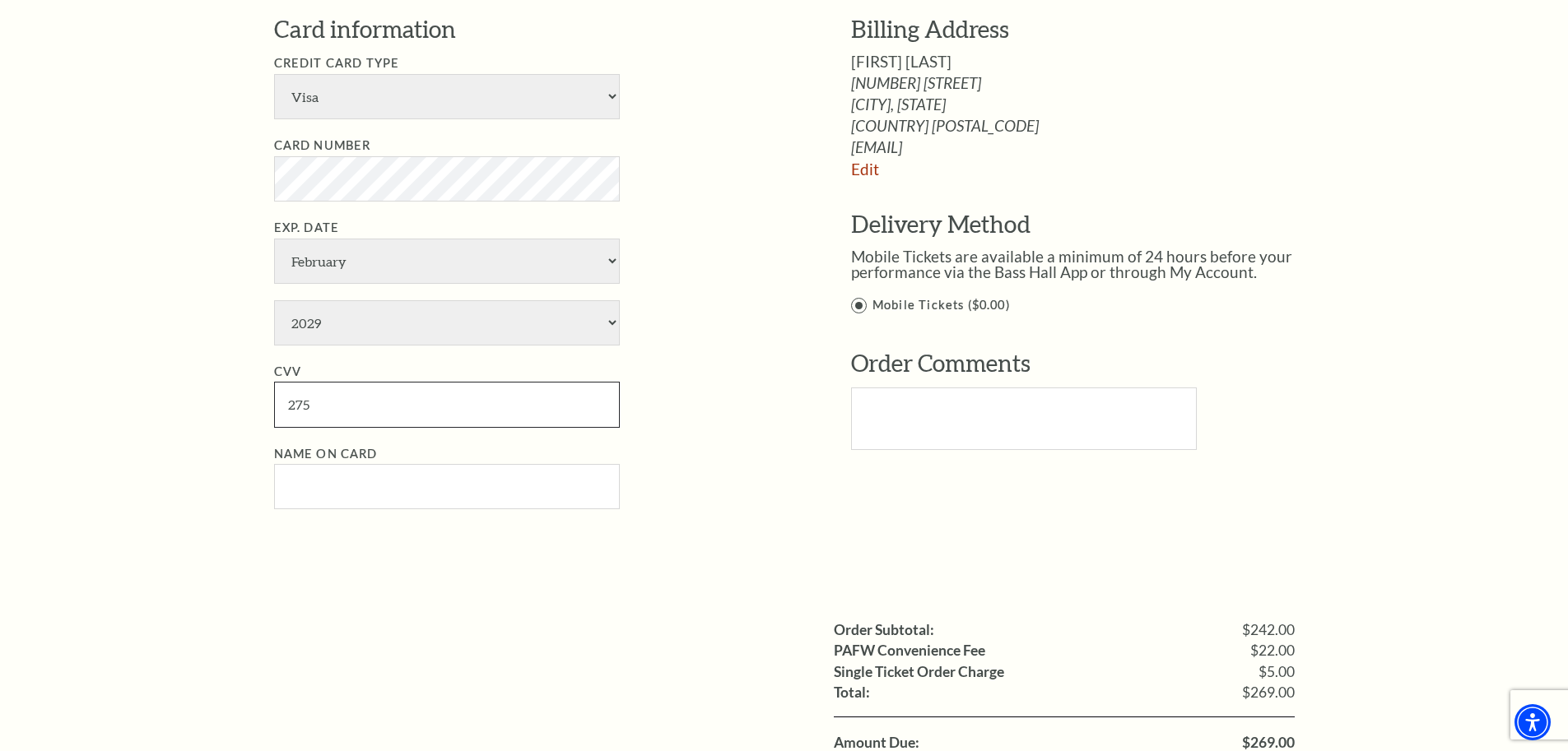 type on "275" 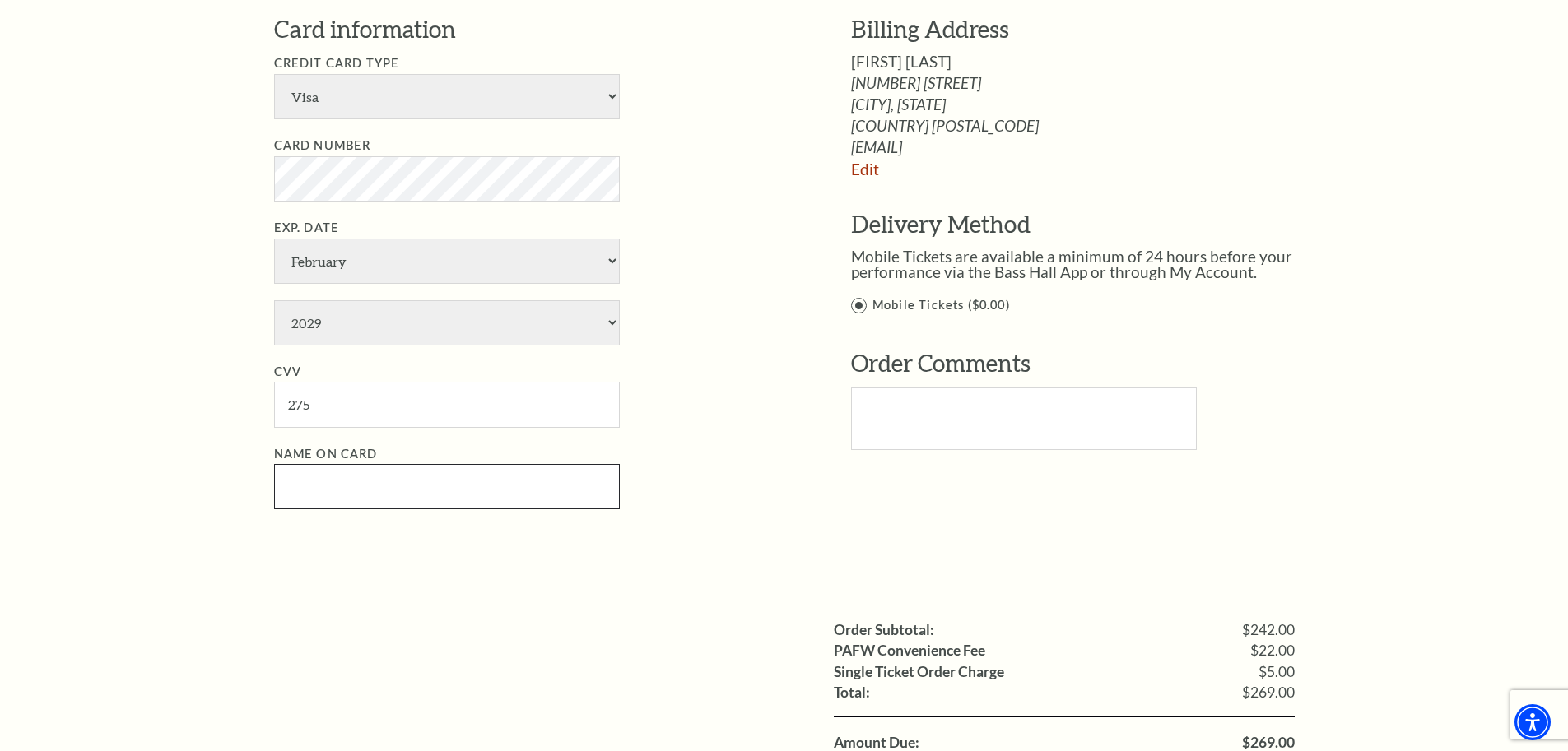 click on "Name on Card" at bounding box center (447, 486) 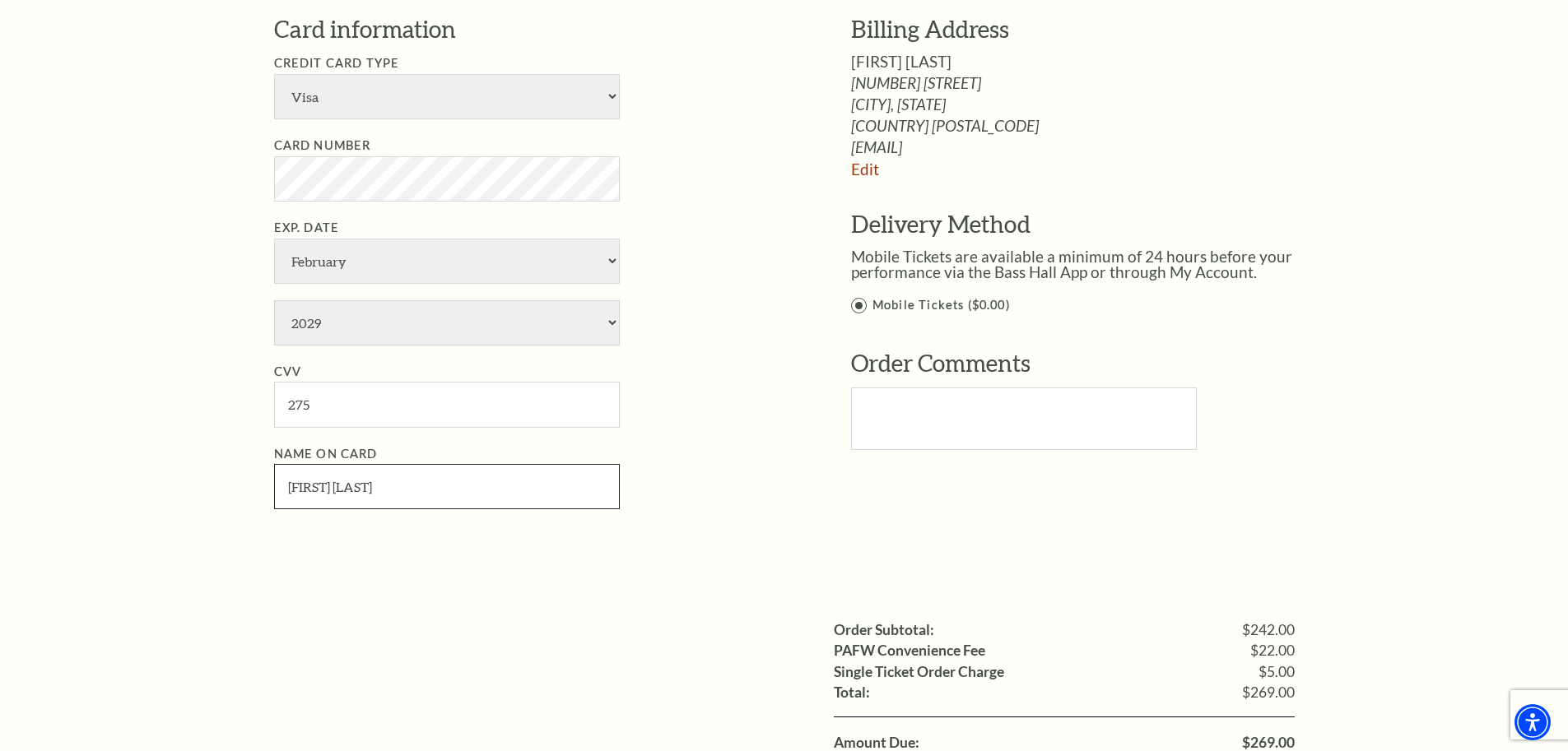 type on "[FIRST] [LAST]" 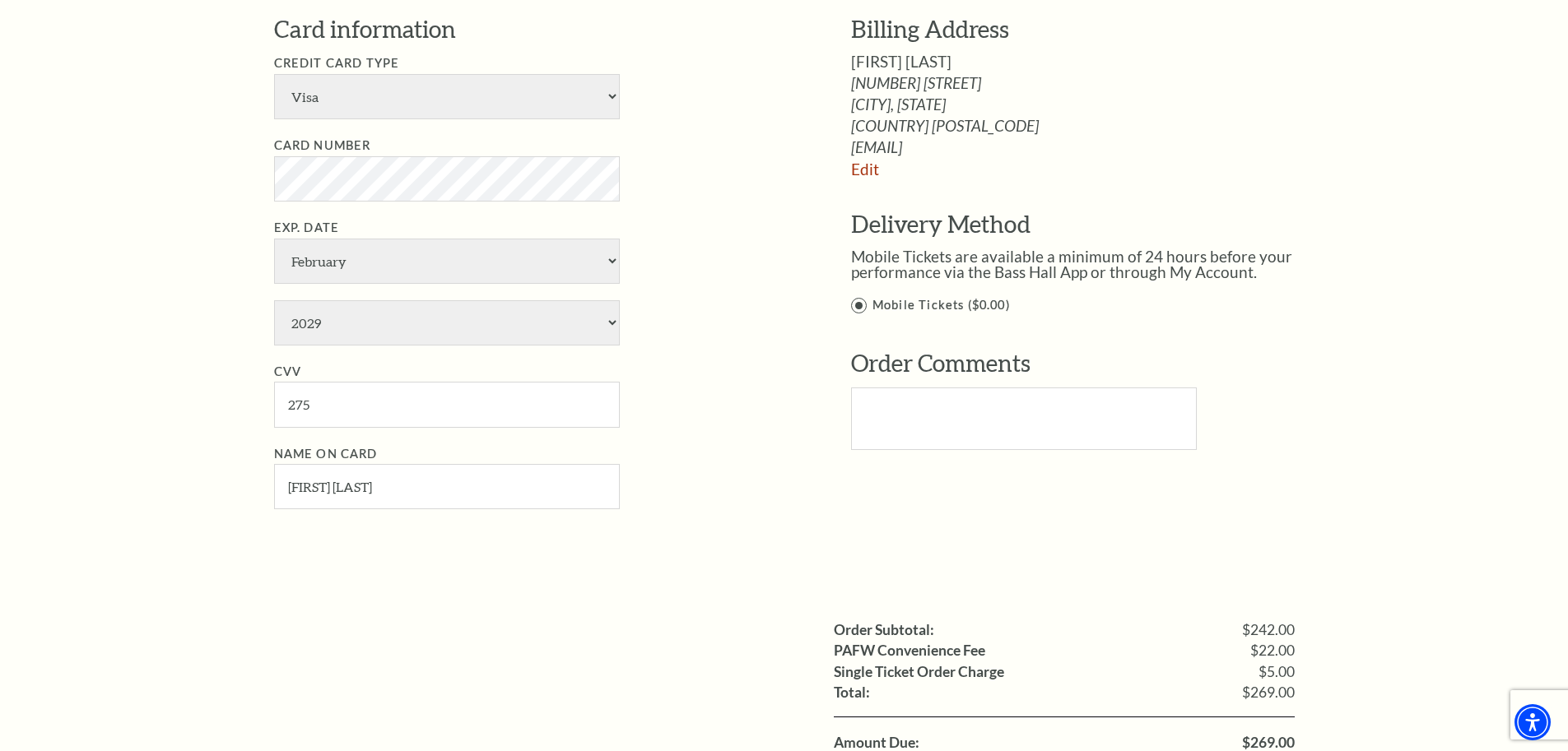 click on "[FIELD_NAME]
[FIRST] [LAST]" at bounding box center [537, 477] 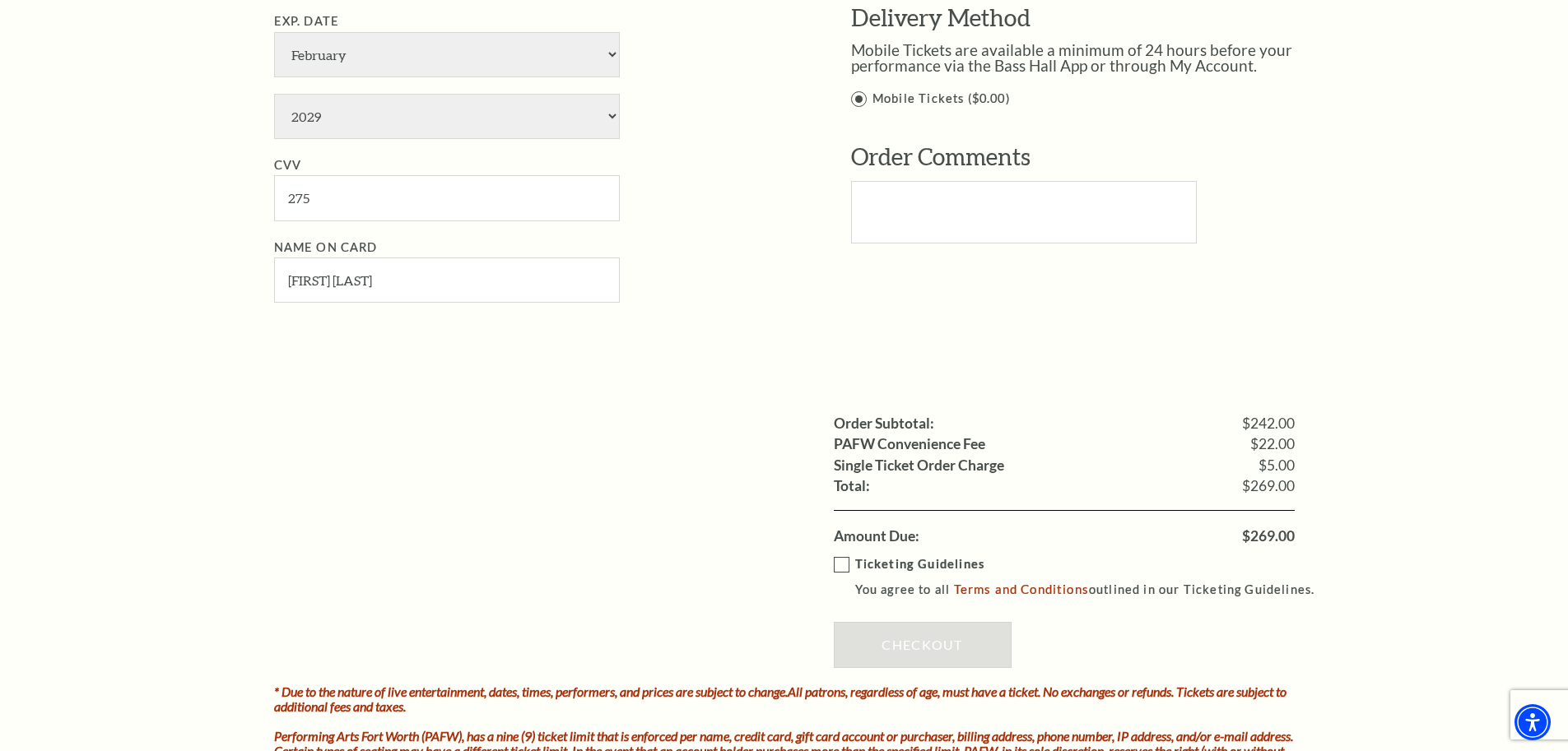 scroll, scrollTop: 1152, scrollLeft: 0, axis: vertical 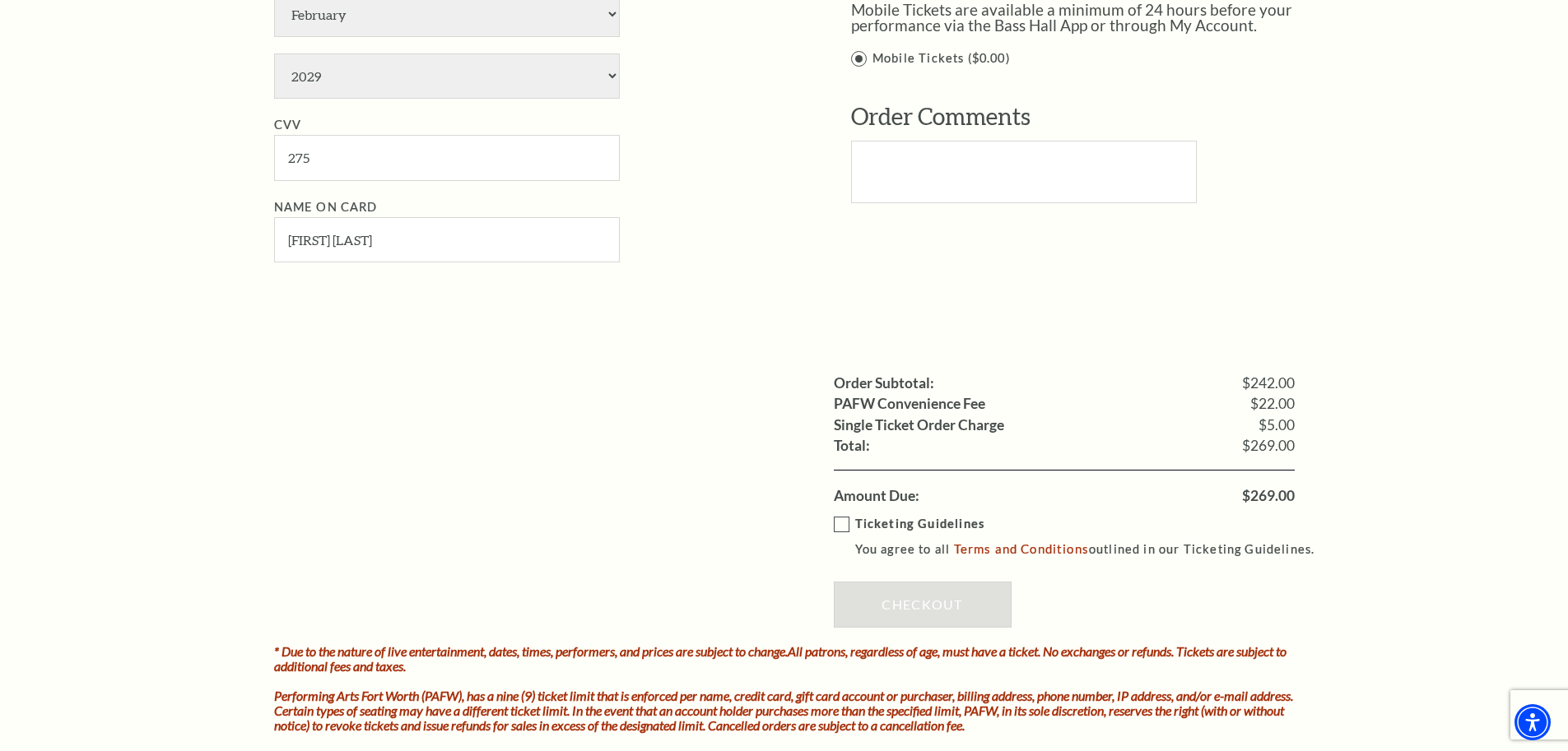 click on "Ticketing Guidelines
You agree to all   Terms and Conditions  outlined in our Ticketing Guidelines." at bounding box center [1082, 536] 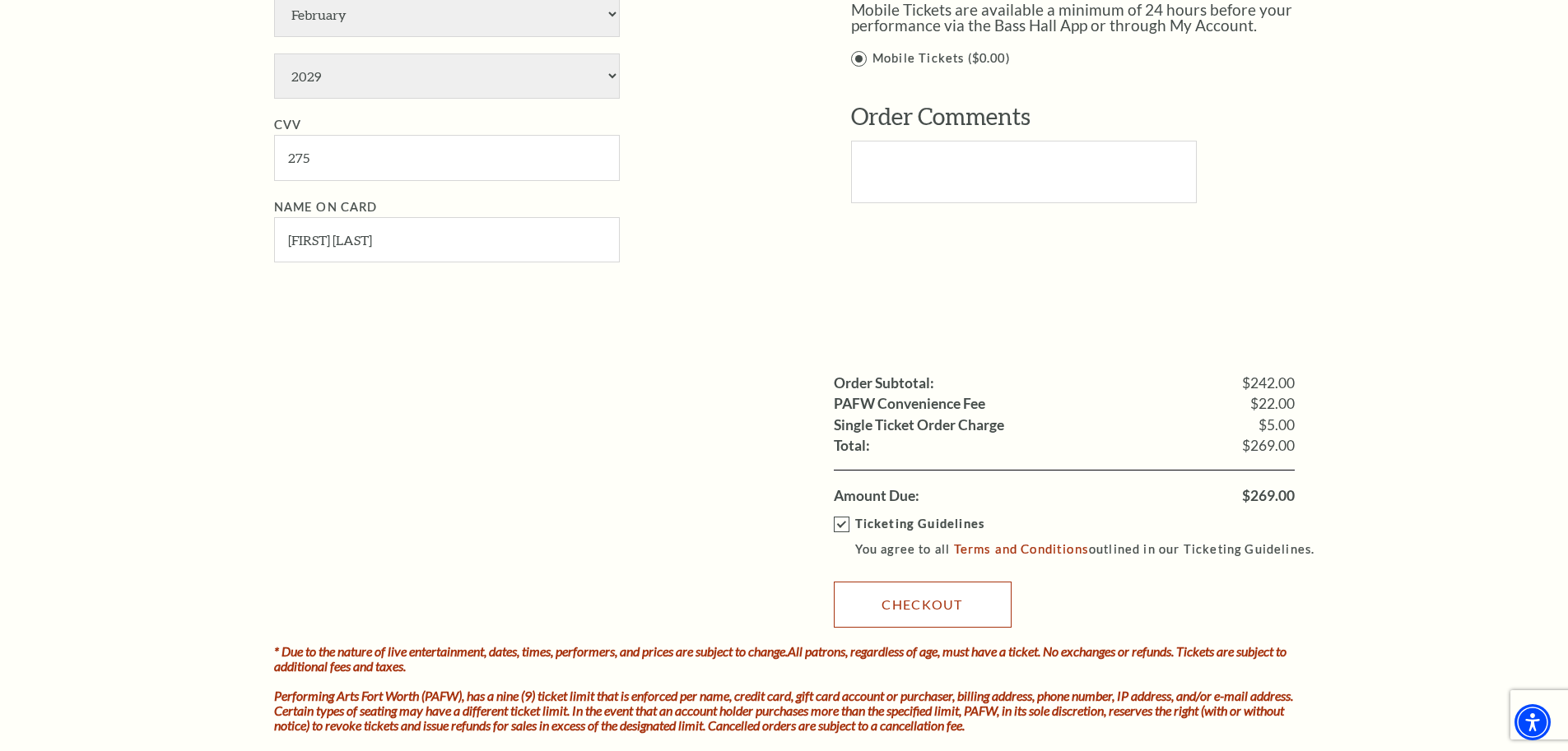 click on "Checkout" at bounding box center [923, 605] 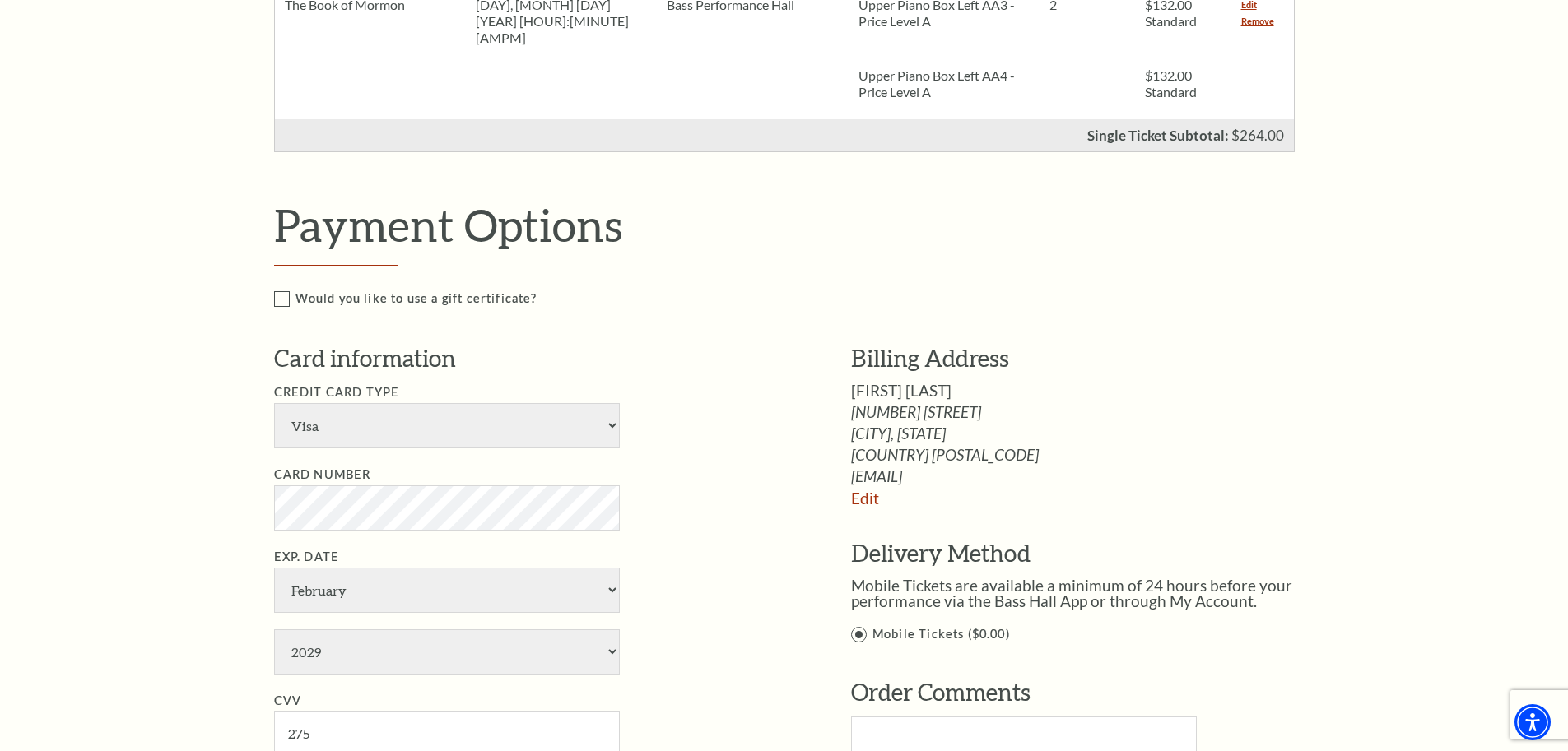 scroll, scrollTop: 658, scrollLeft: 0, axis: vertical 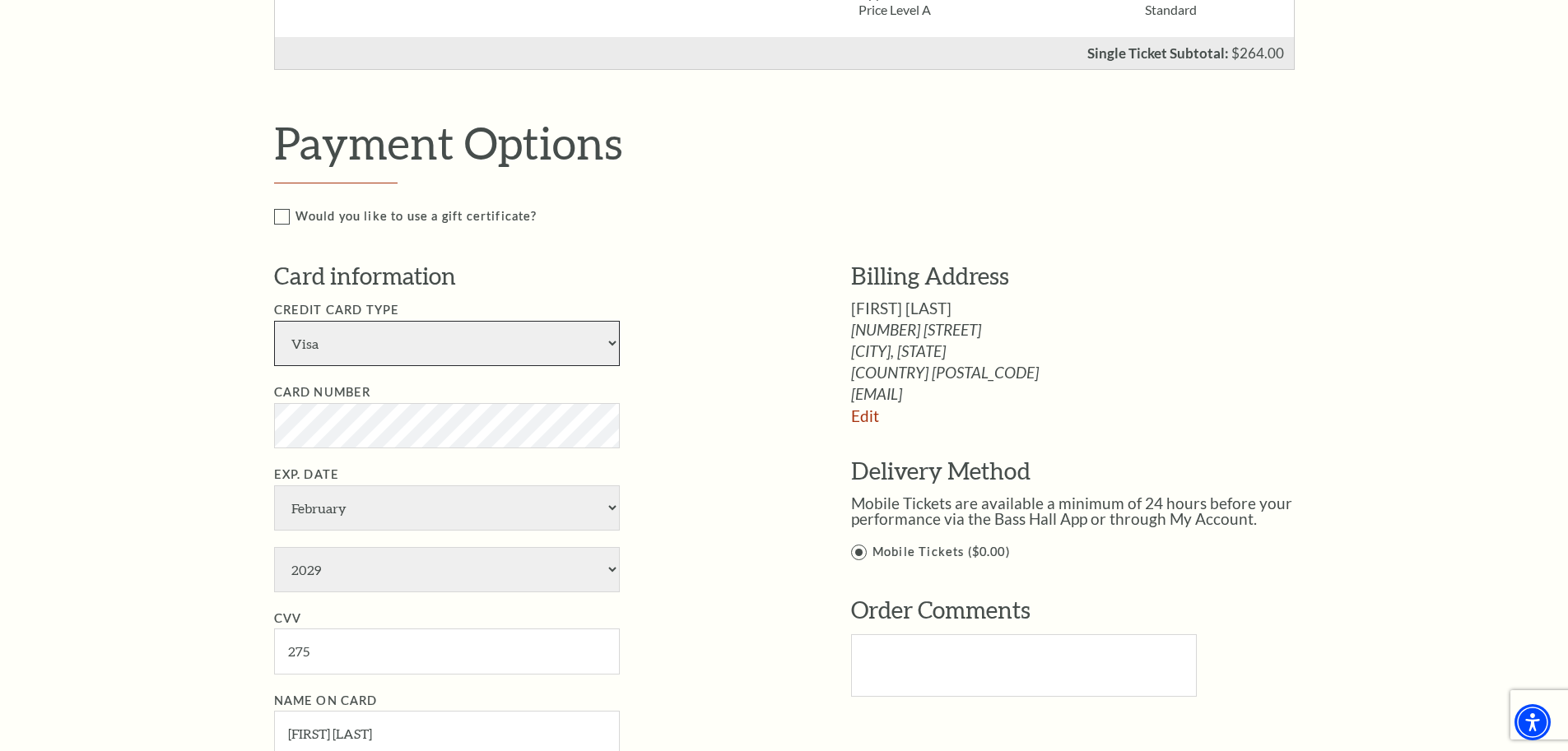 click on "American Express
Visa
Master Card
Discover" at bounding box center [447, 343] 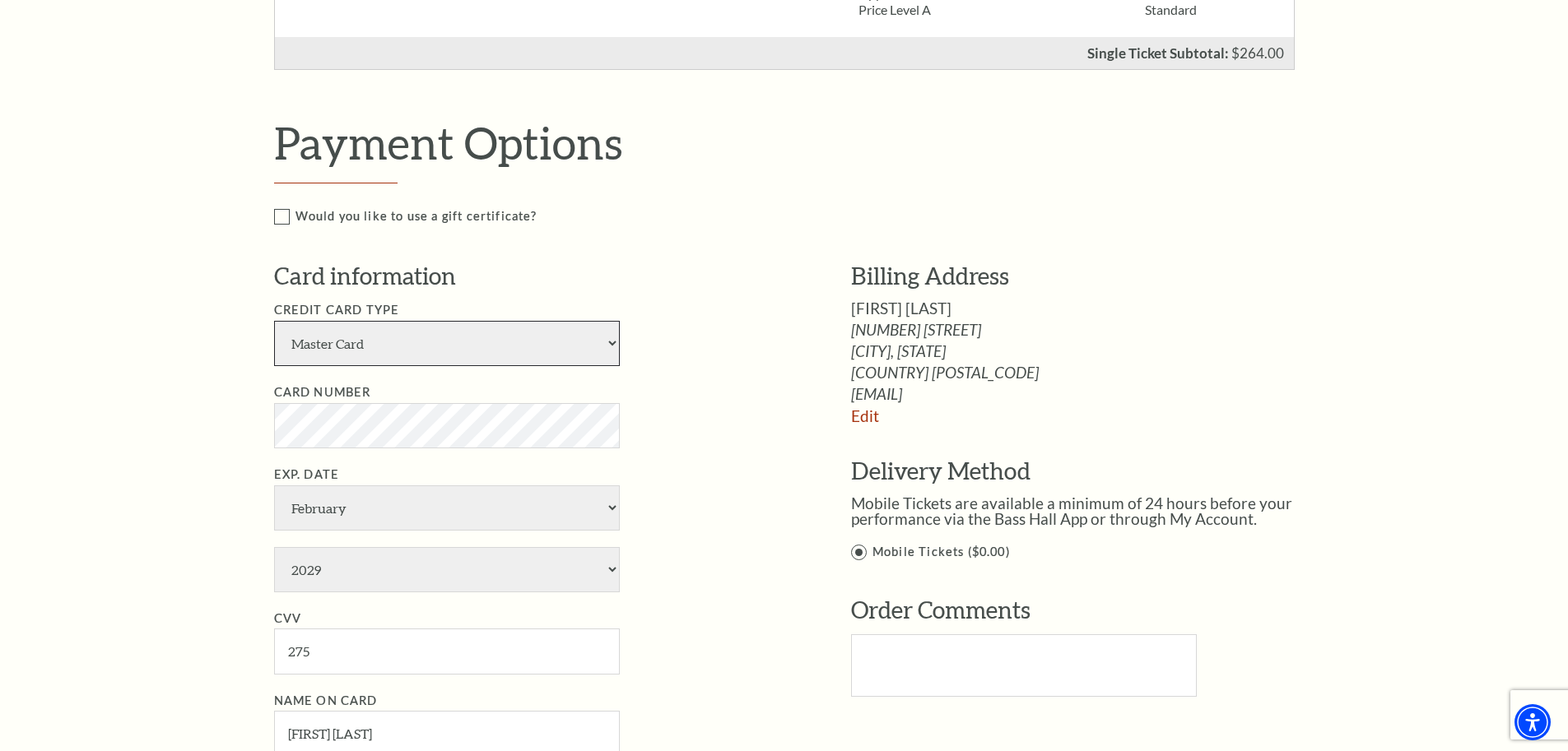 click on "American Express
Visa
Master Card
Discover" at bounding box center (447, 343) 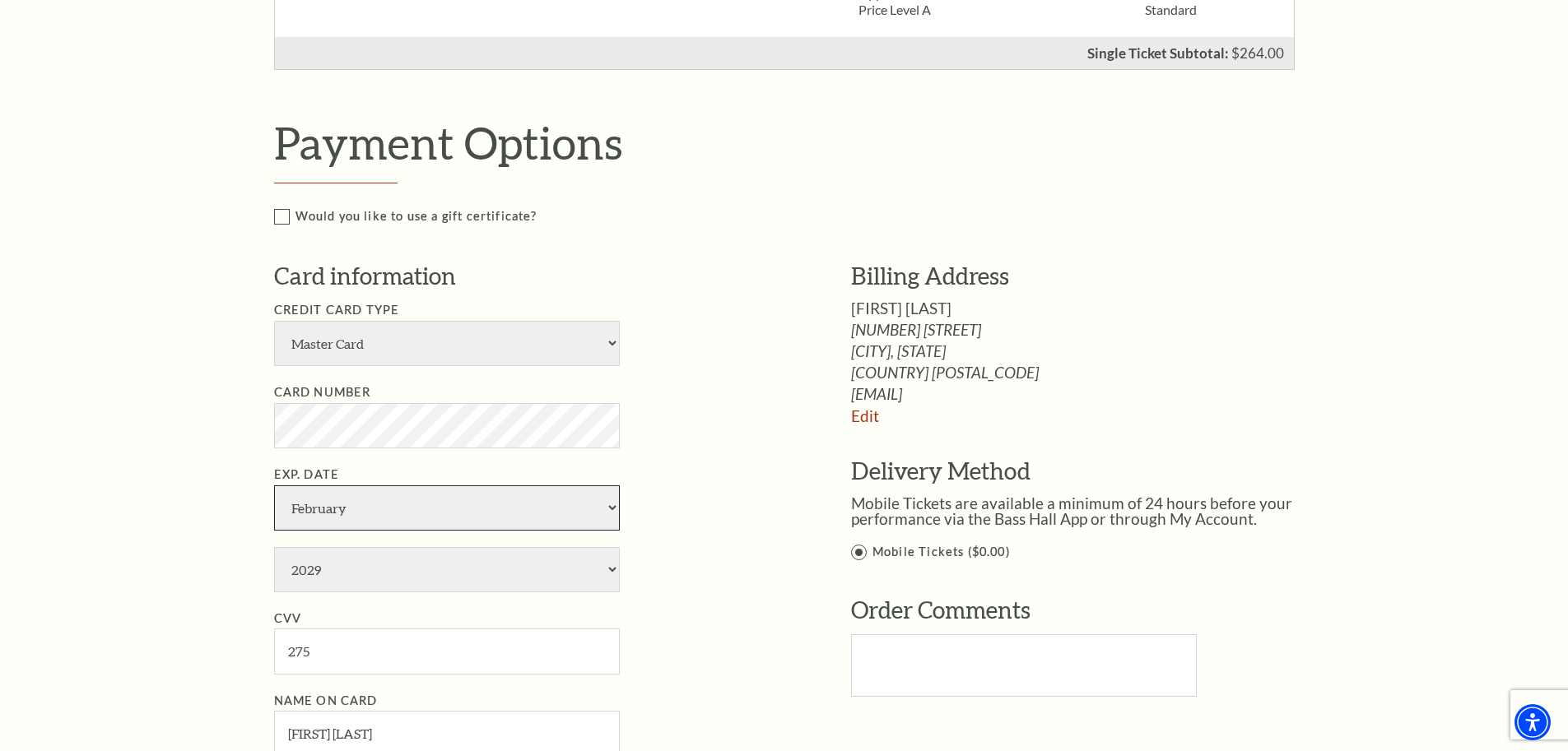 click on "January
February
March
April
May
June
July
August
September
October
November
December" at bounding box center [447, 508] 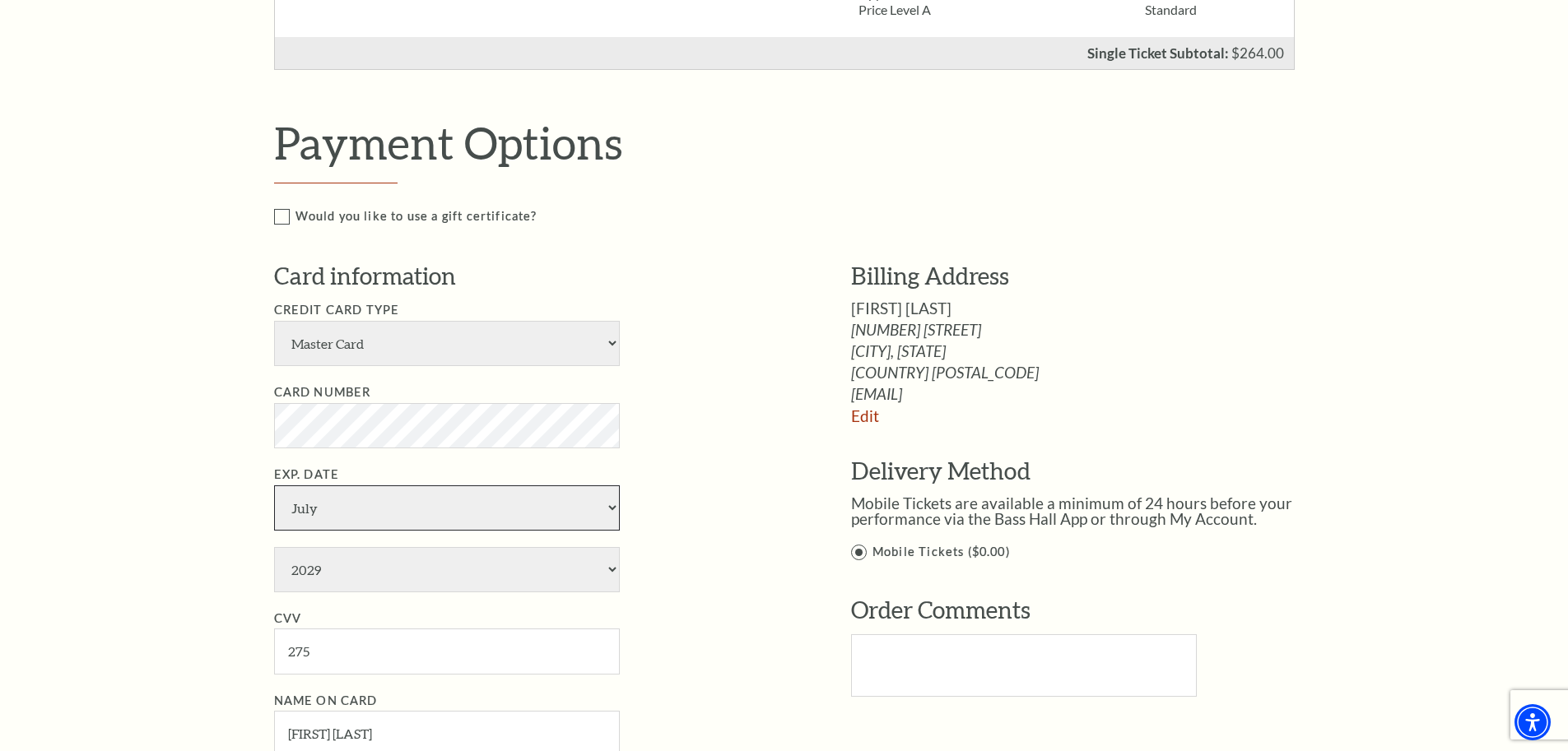 click on "January
February
March
April
May
June
July
August
September
October
November
December" at bounding box center [447, 508] 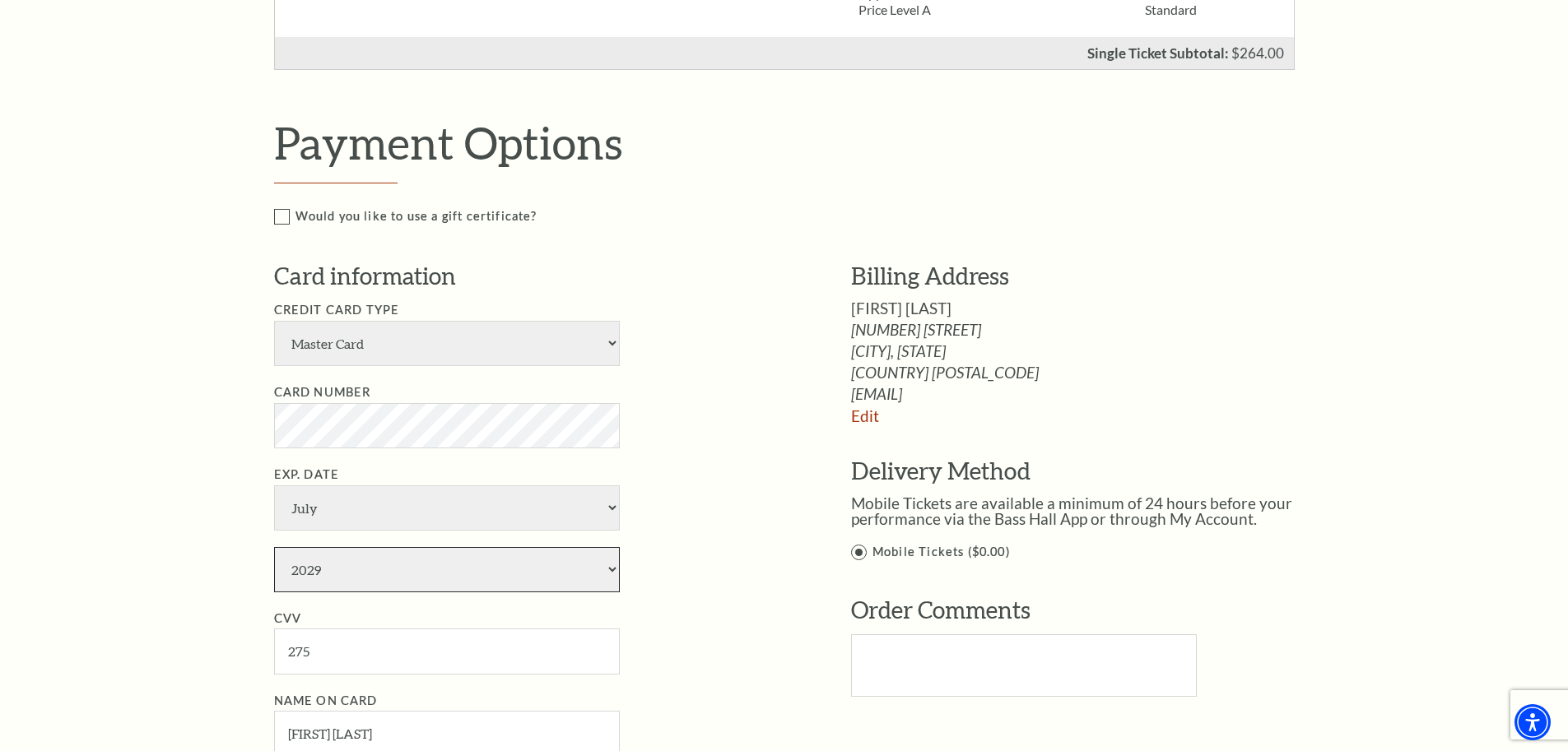 click on "2025
2026
2027
2028
2029
2030
2031
2032
2033
2034" at bounding box center (447, 569) 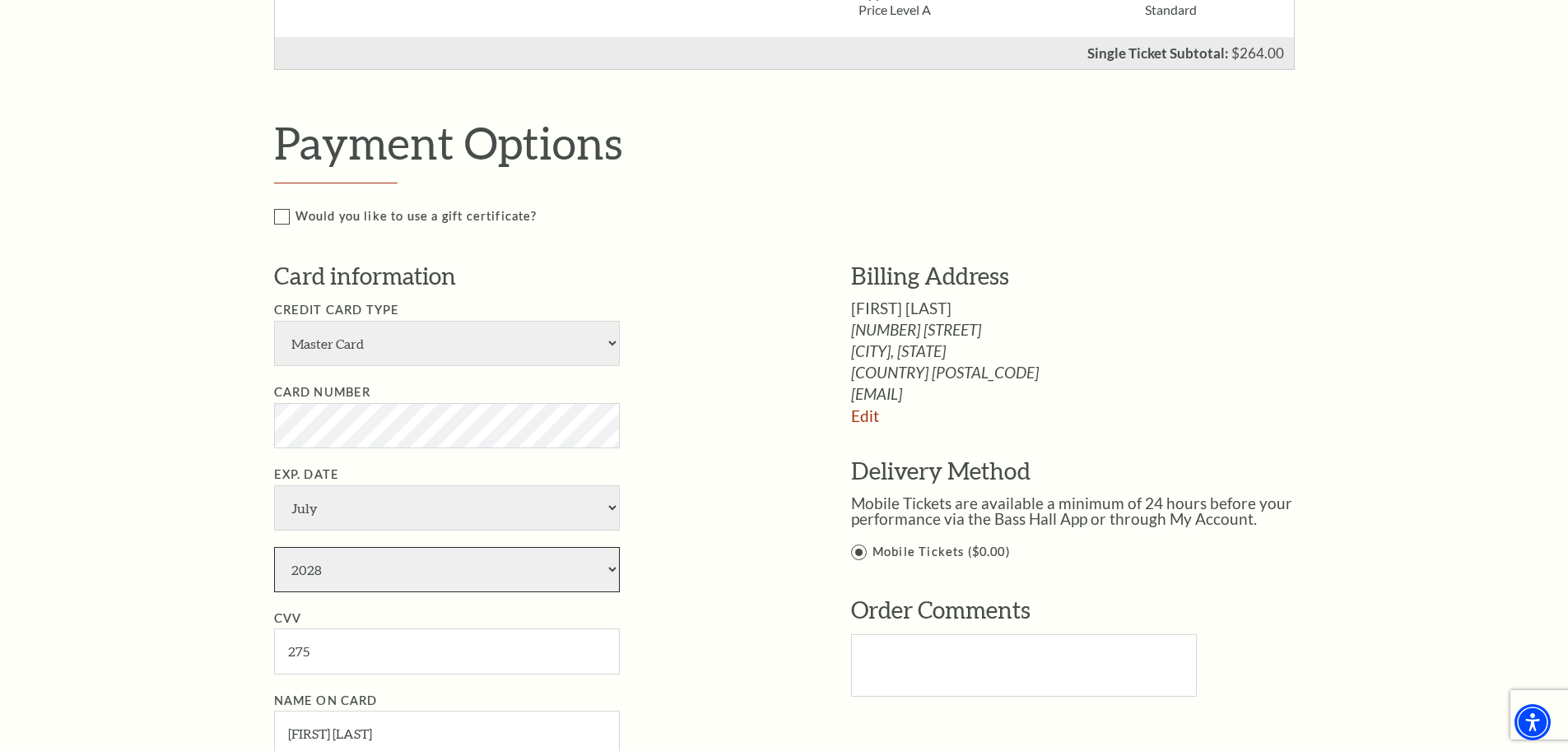 click on "2025
2026
2027
2028
2029
2030
2031
2032
2033
2034" at bounding box center [447, 569] 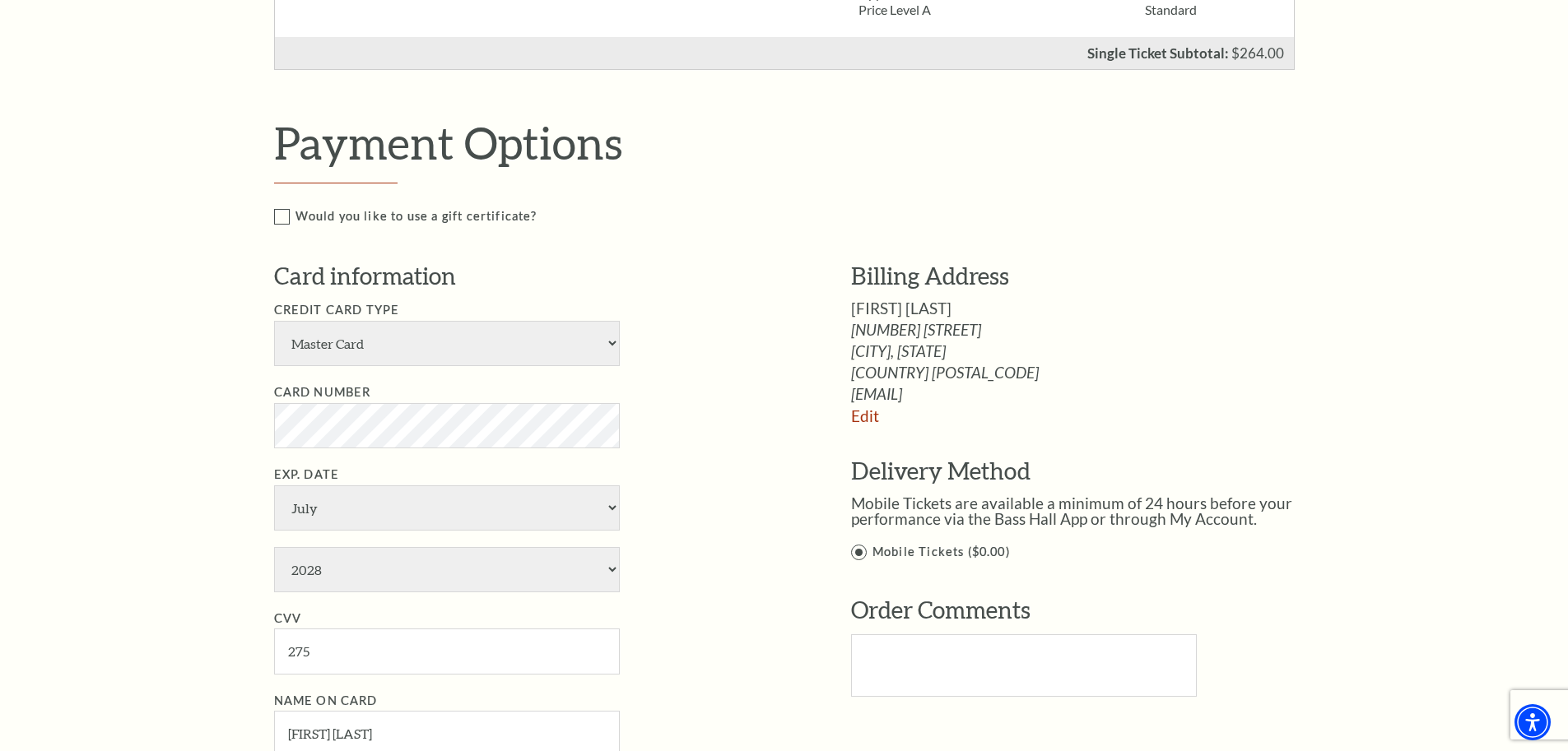 click on "Credit Card Type
American Express
Visa
Master Card
Discover
Card Number
Exp. Date
January
February
March
April
May
June
July
August
September
October
November
December
2025
2026
2027
2028
2029" at bounding box center [537, 528] 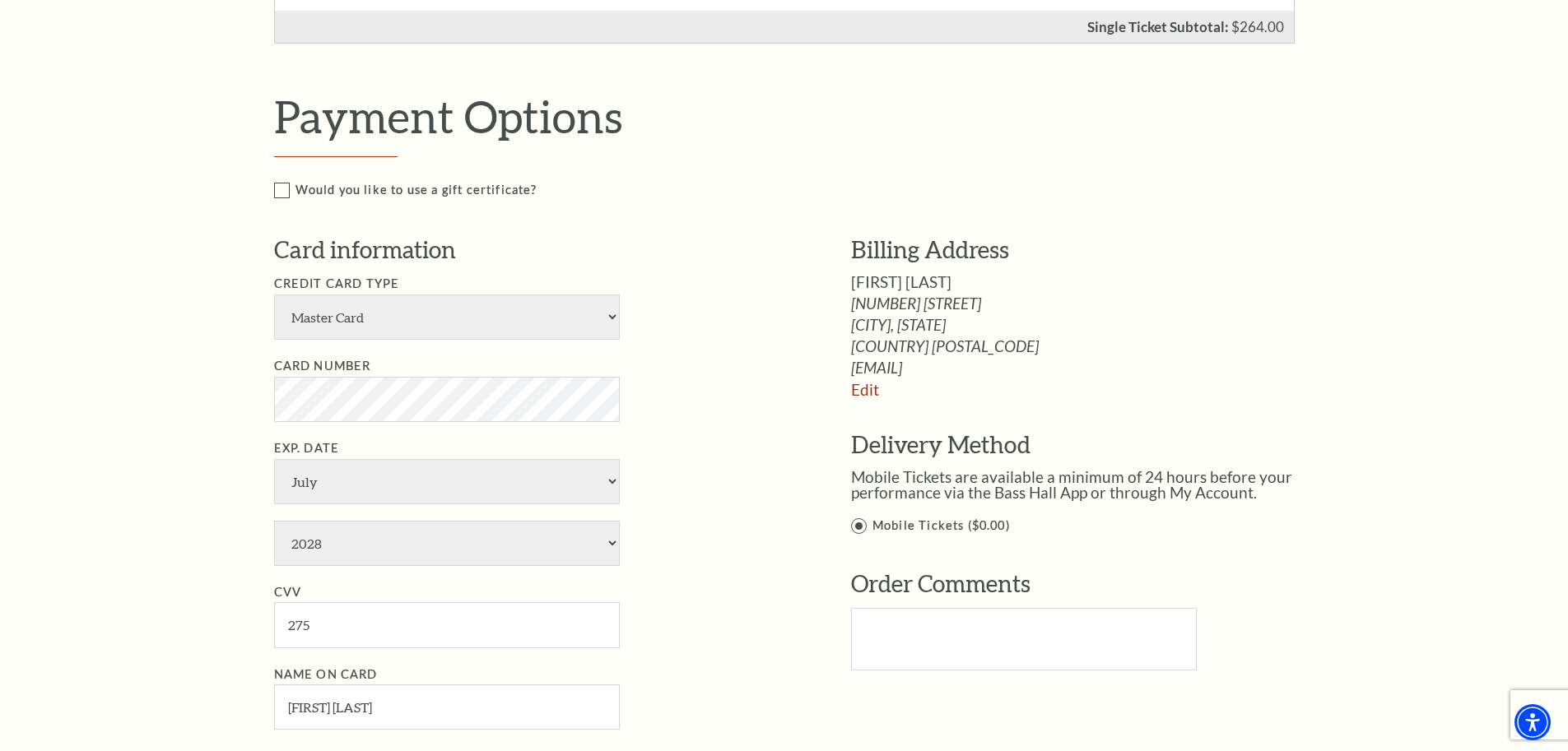 scroll, scrollTop: 658, scrollLeft: 0, axis: vertical 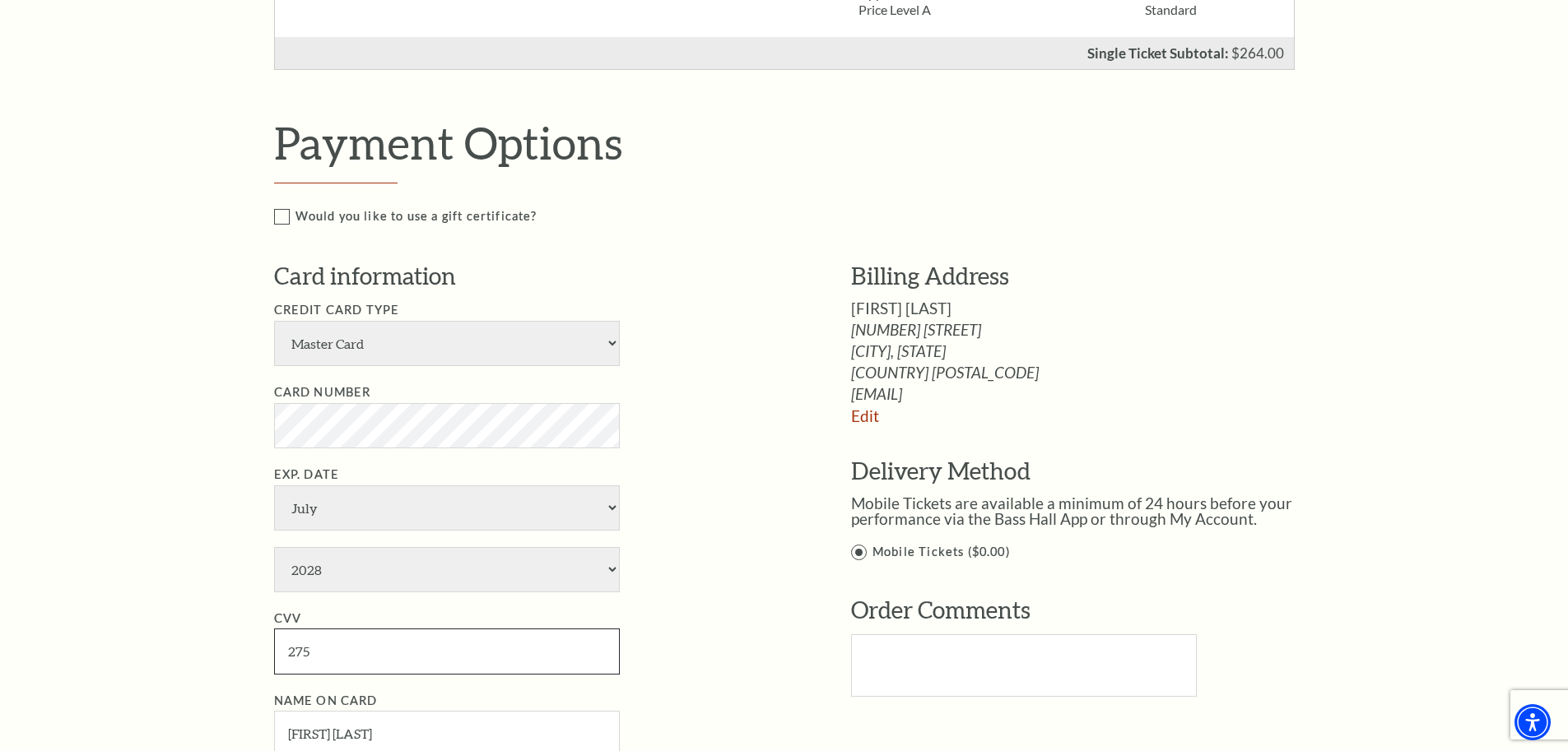 click on "275" at bounding box center [447, 651] 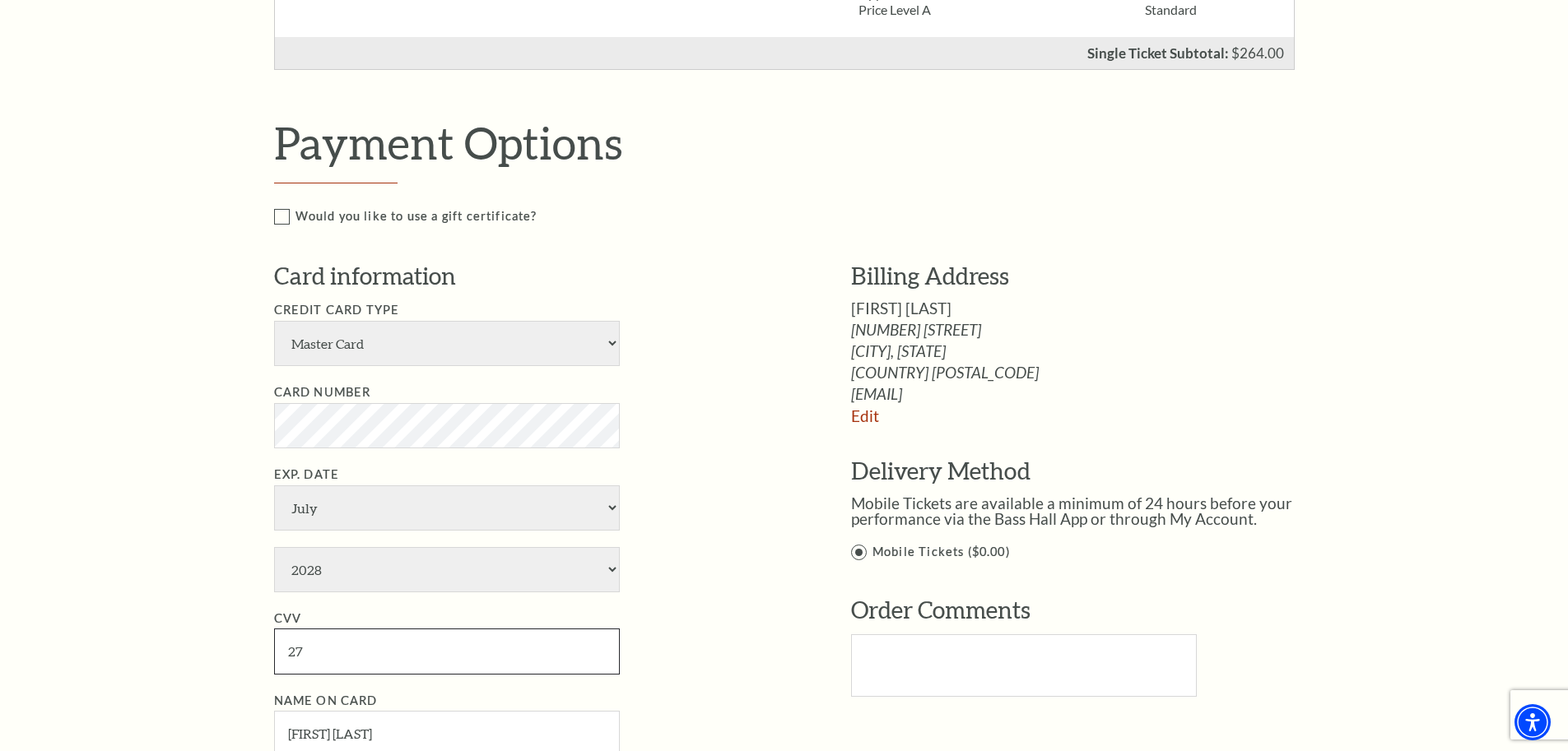 type on "2" 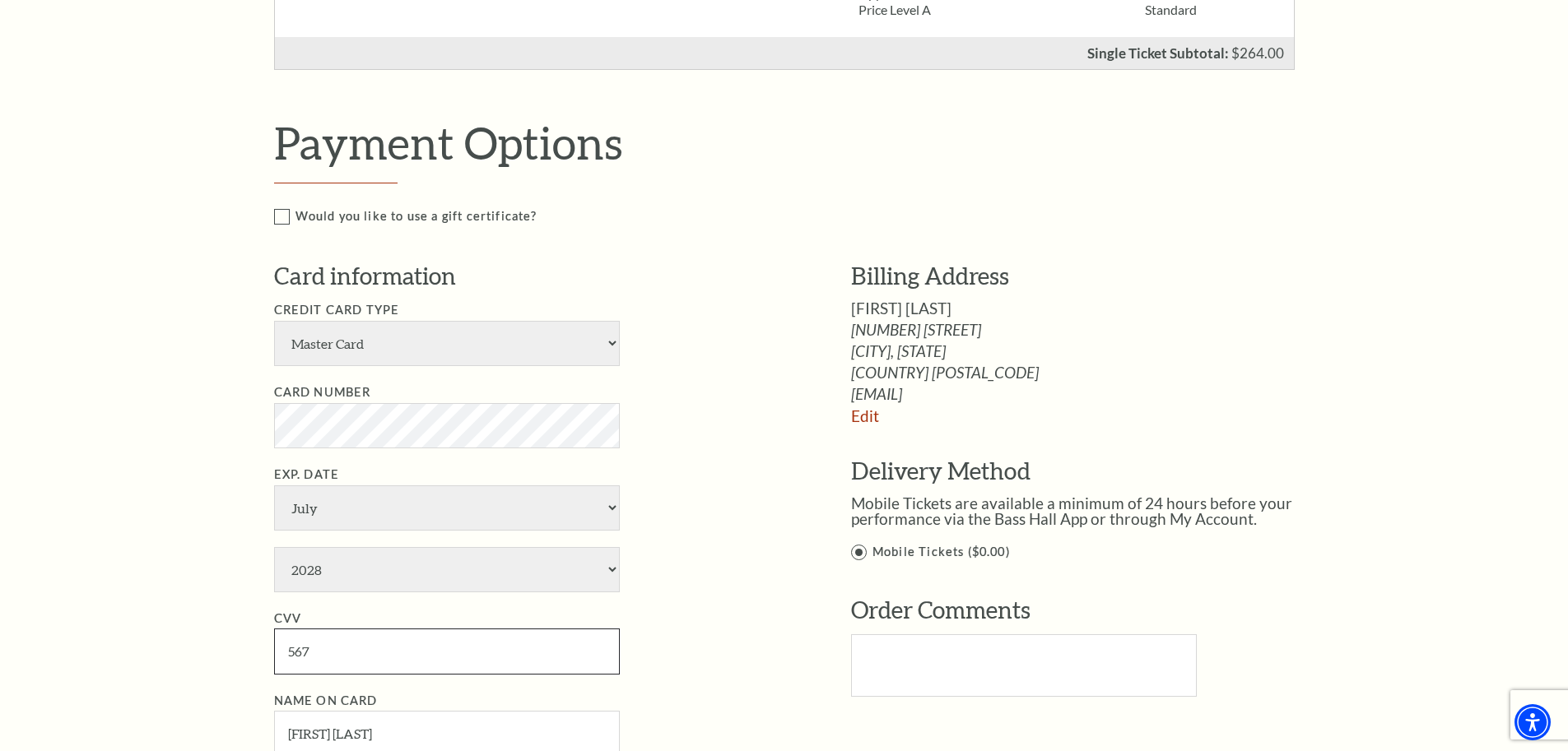 type on "567" 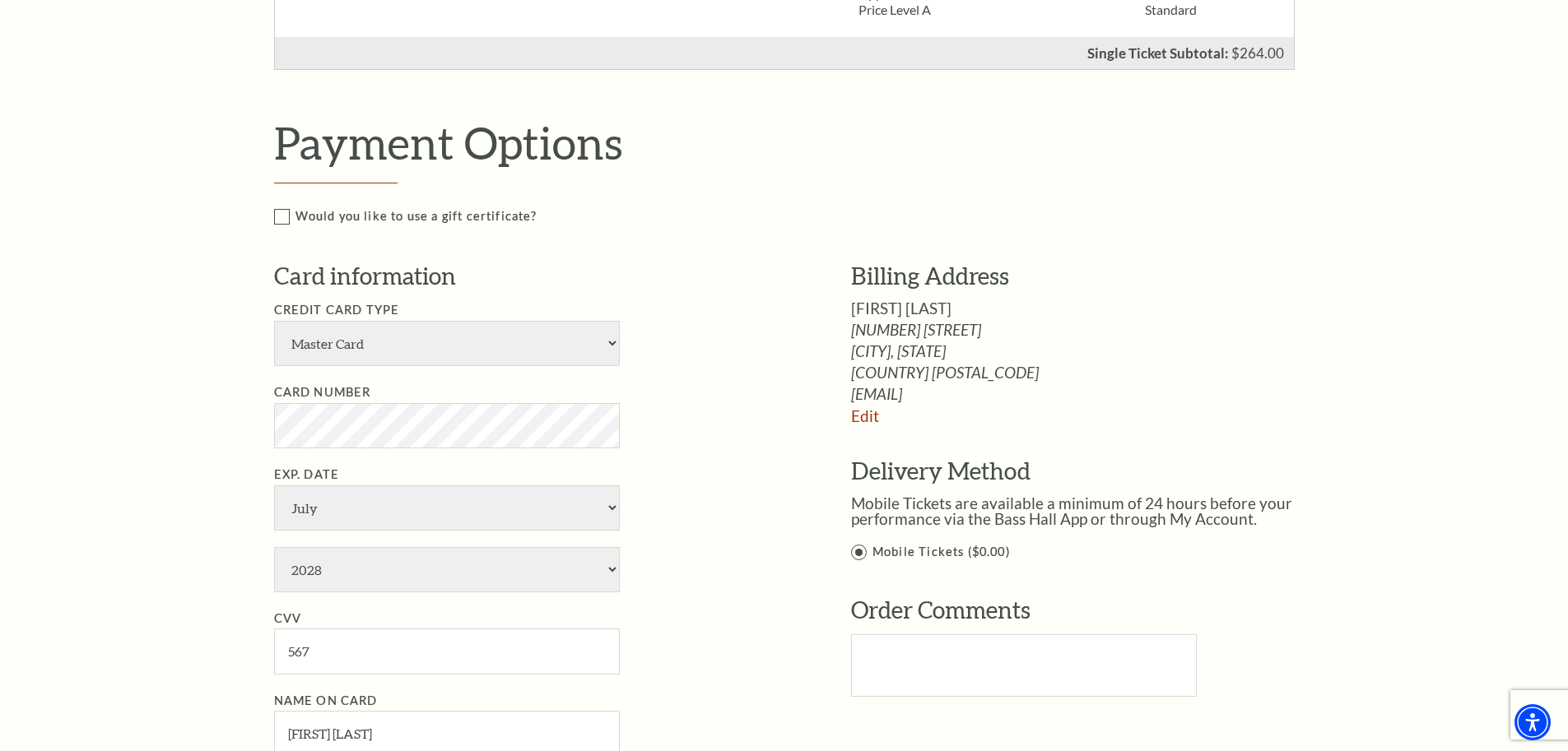 click on "[FIELD_NAME]
[BRAND]
[BRAND]
[BRAND]" at bounding box center (537, 333) 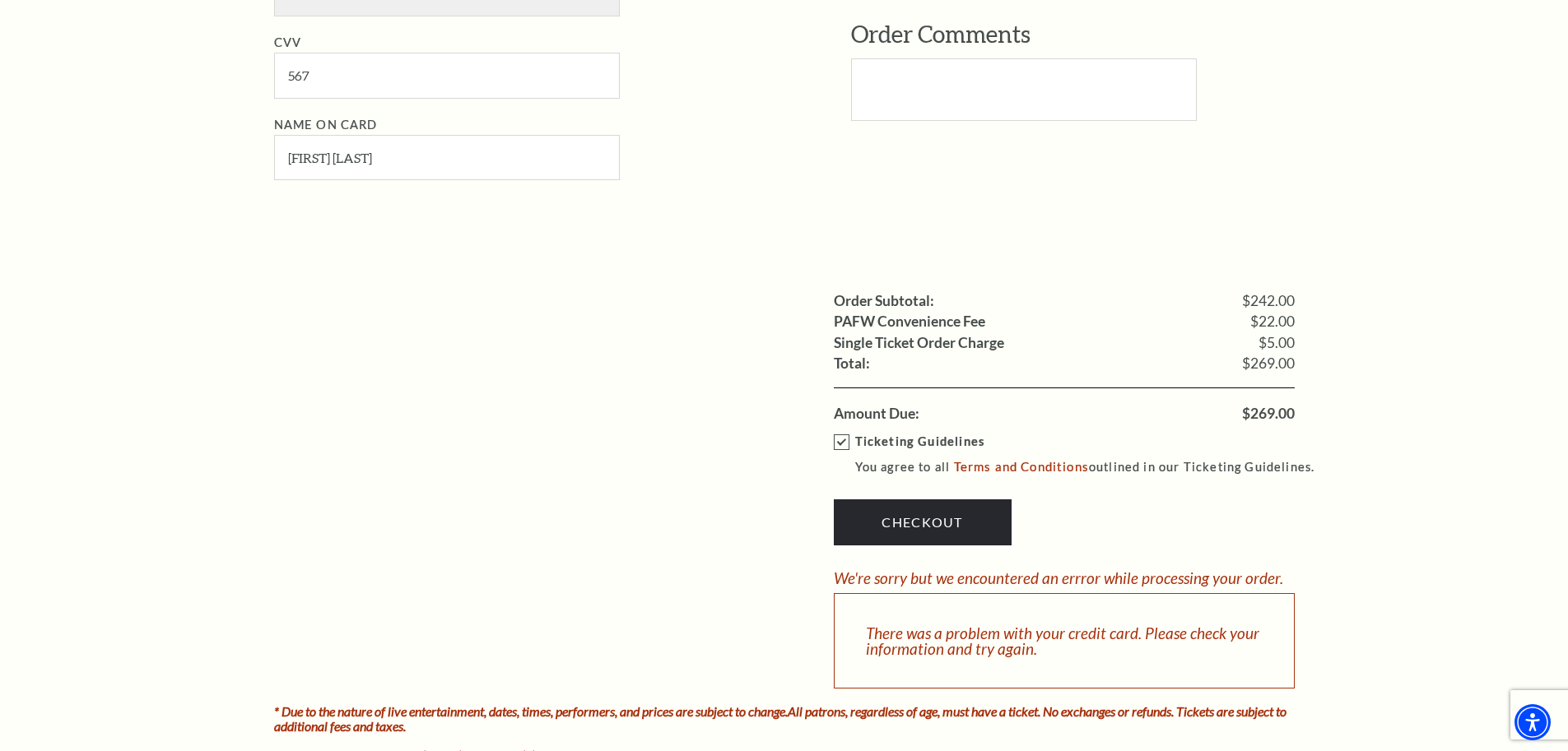scroll, scrollTop: 1316, scrollLeft: 0, axis: vertical 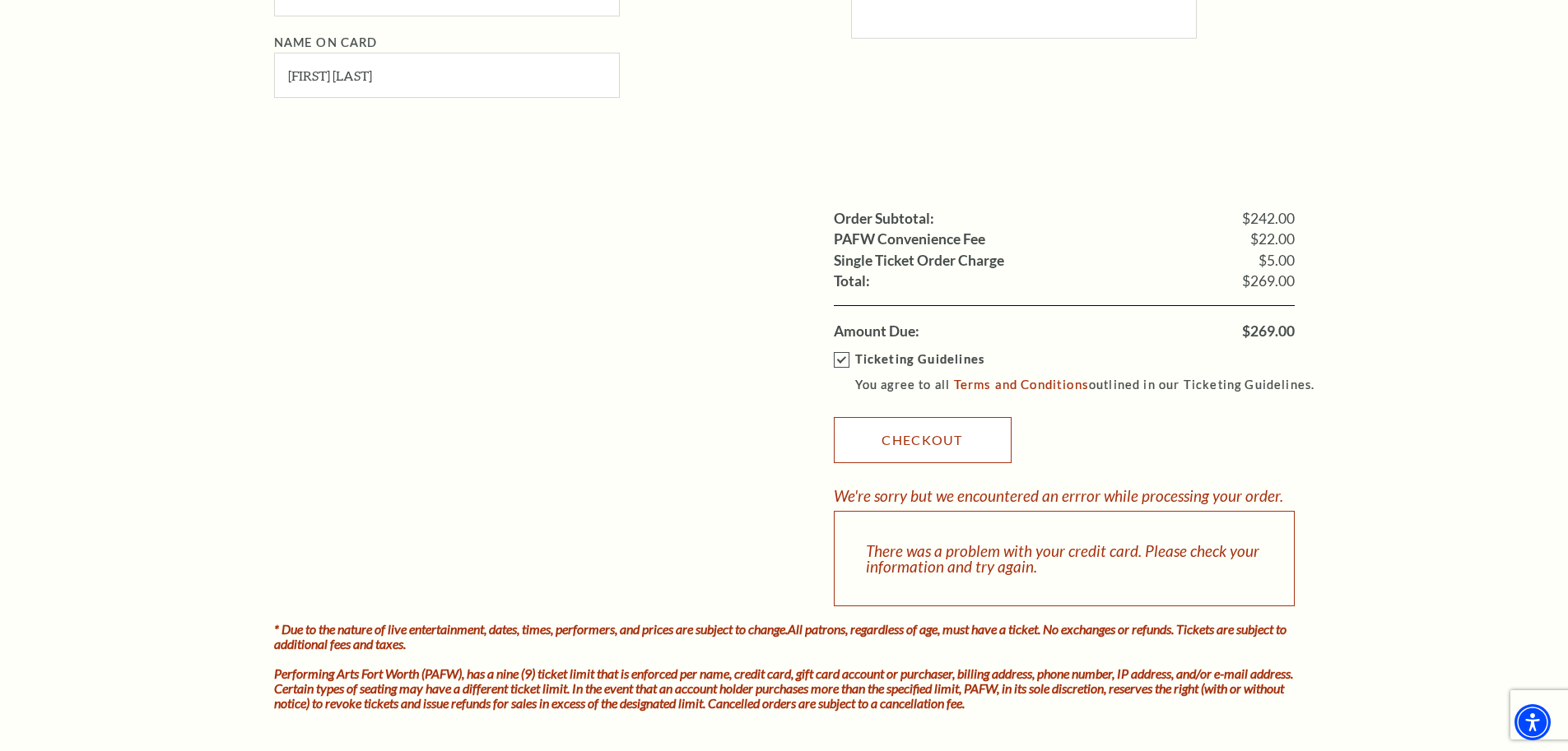 click on "Checkout" at bounding box center [923, 440] 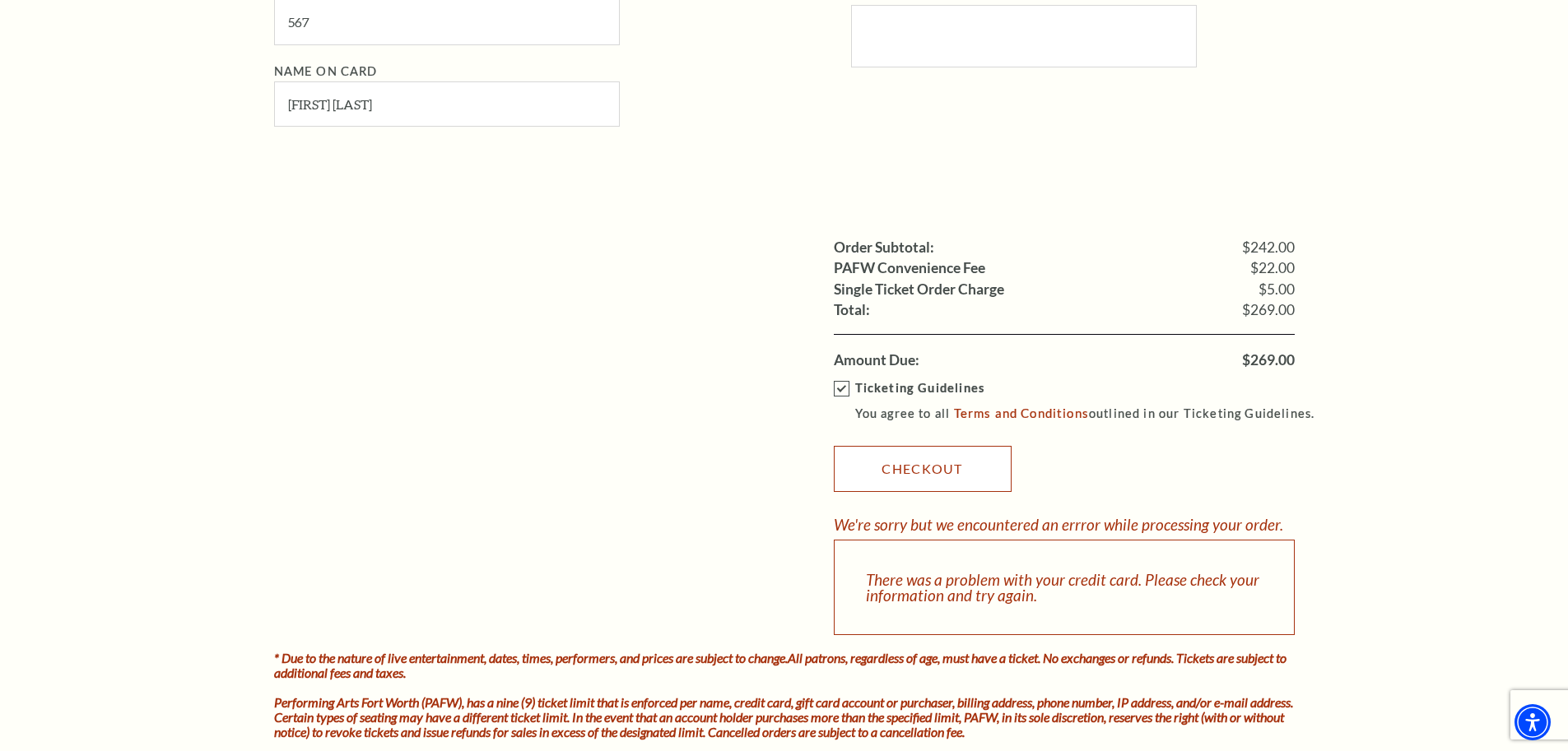 scroll, scrollTop: 1316, scrollLeft: 0, axis: vertical 